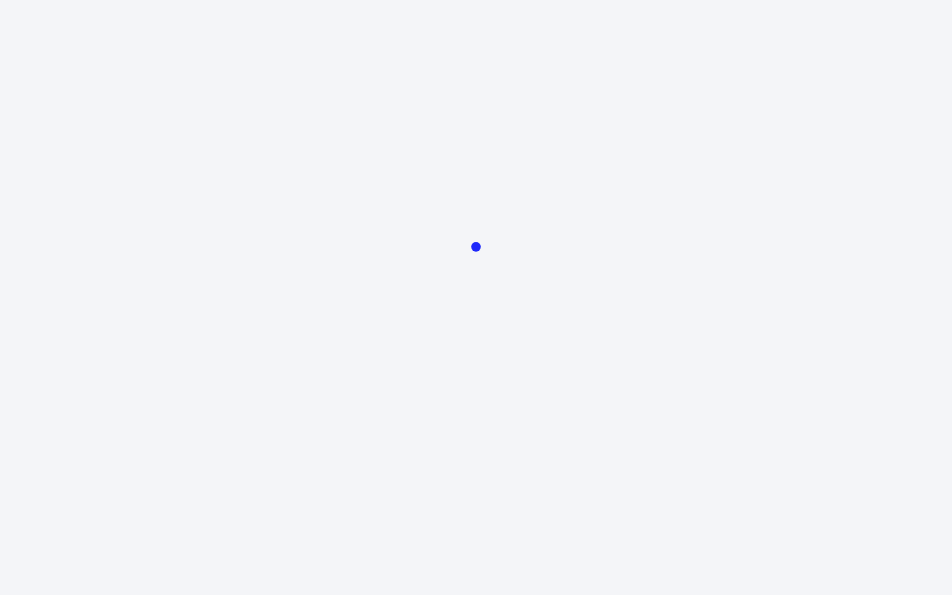 scroll, scrollTop: 0, scrollLeft: 0, axis: both 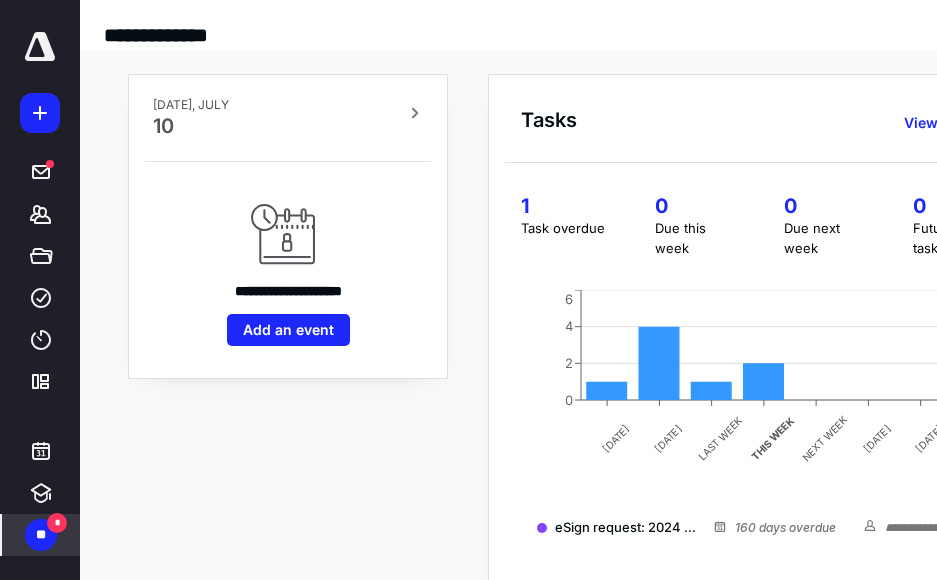 click on "**" at bounding box center (41, 535) 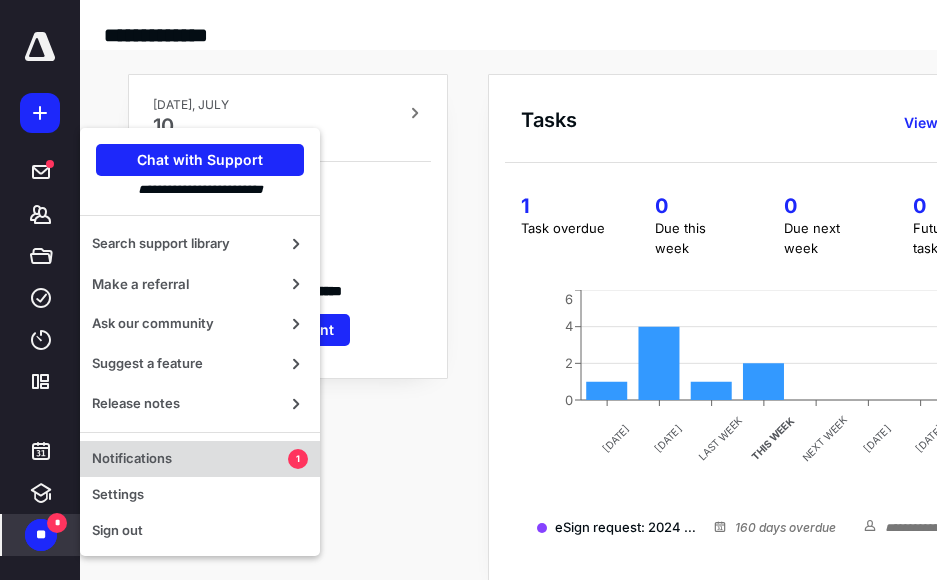 click on "Notifications" at bounding box center [190, 459] 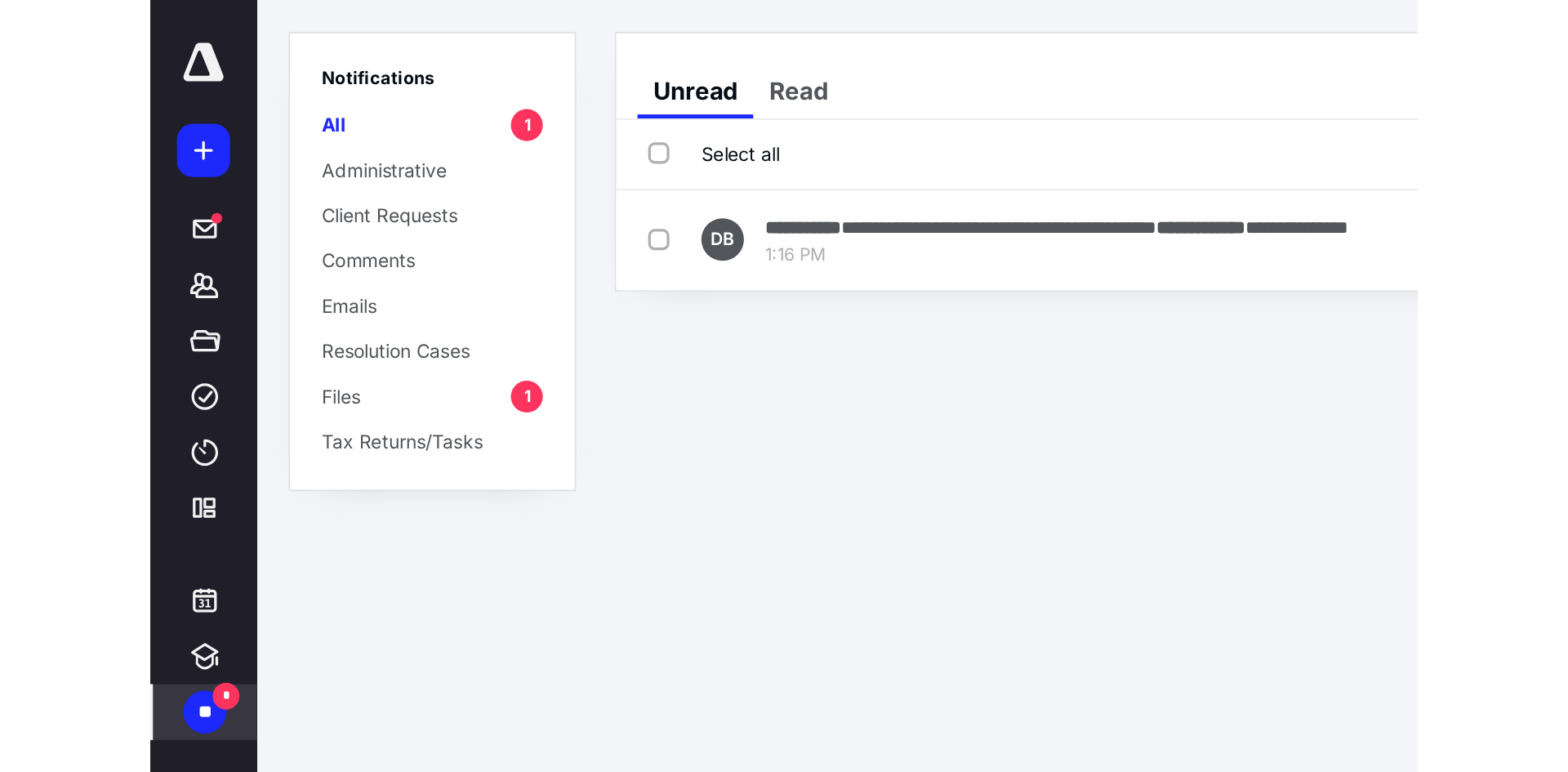 scroll, scrollTop: 0, scrollLeft: 0, axis: both 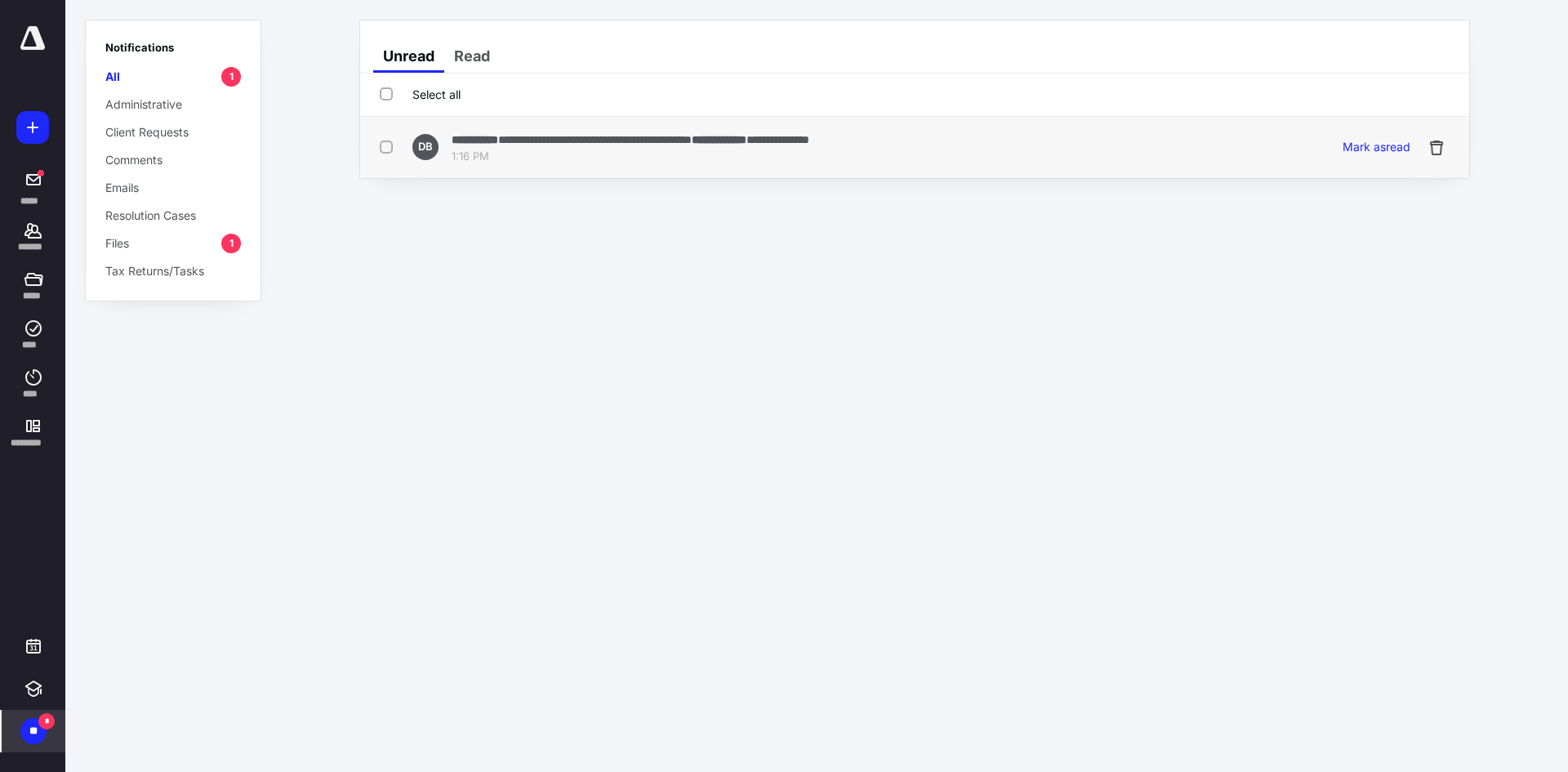 drag, startPoint x: 383, startPoint y: 137, endPoint x: 394, endPoint y: 138, distance: 11.045361 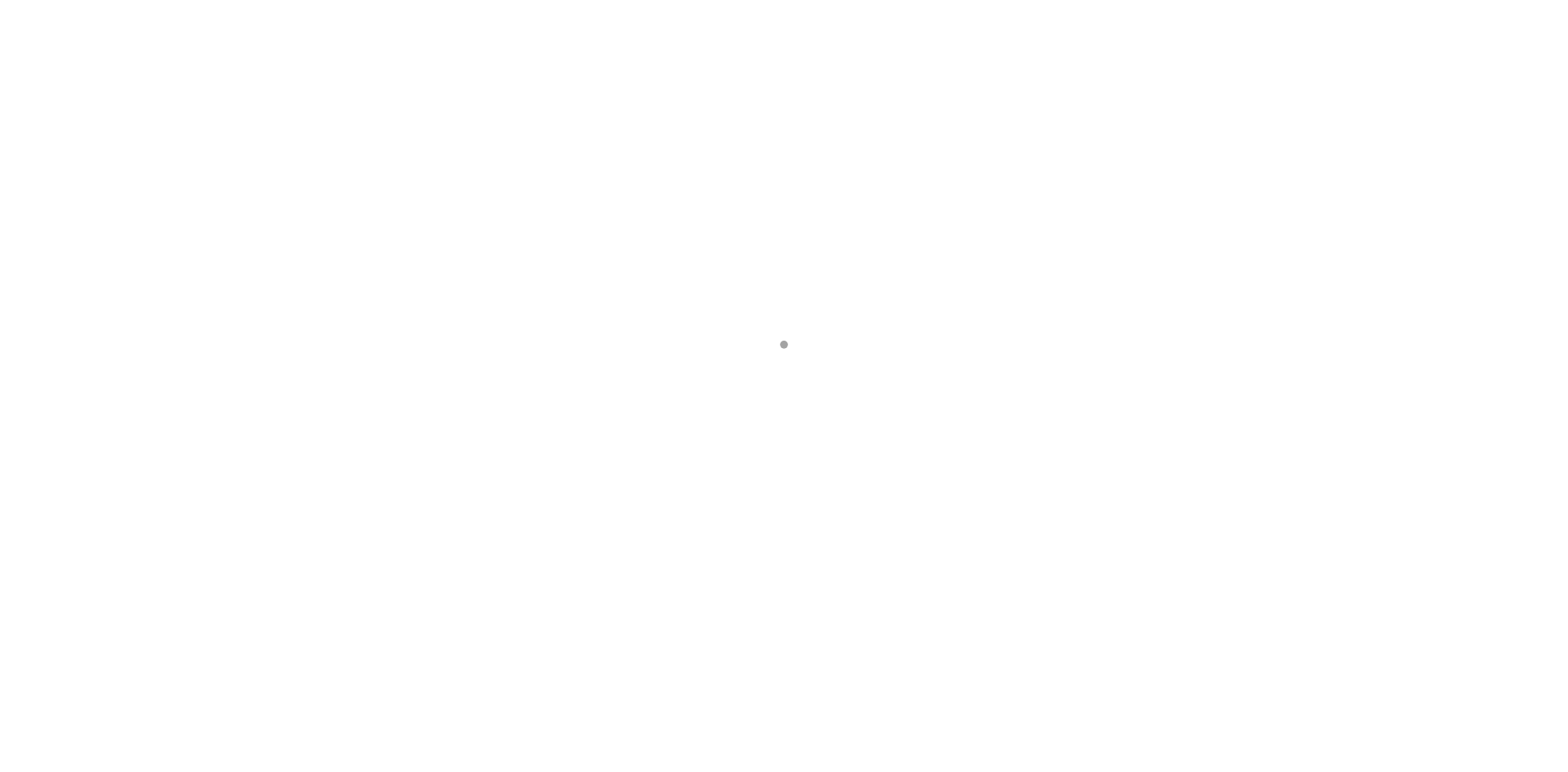 scroll, scrollTop: 0, scrollLeft: 0, axis: both 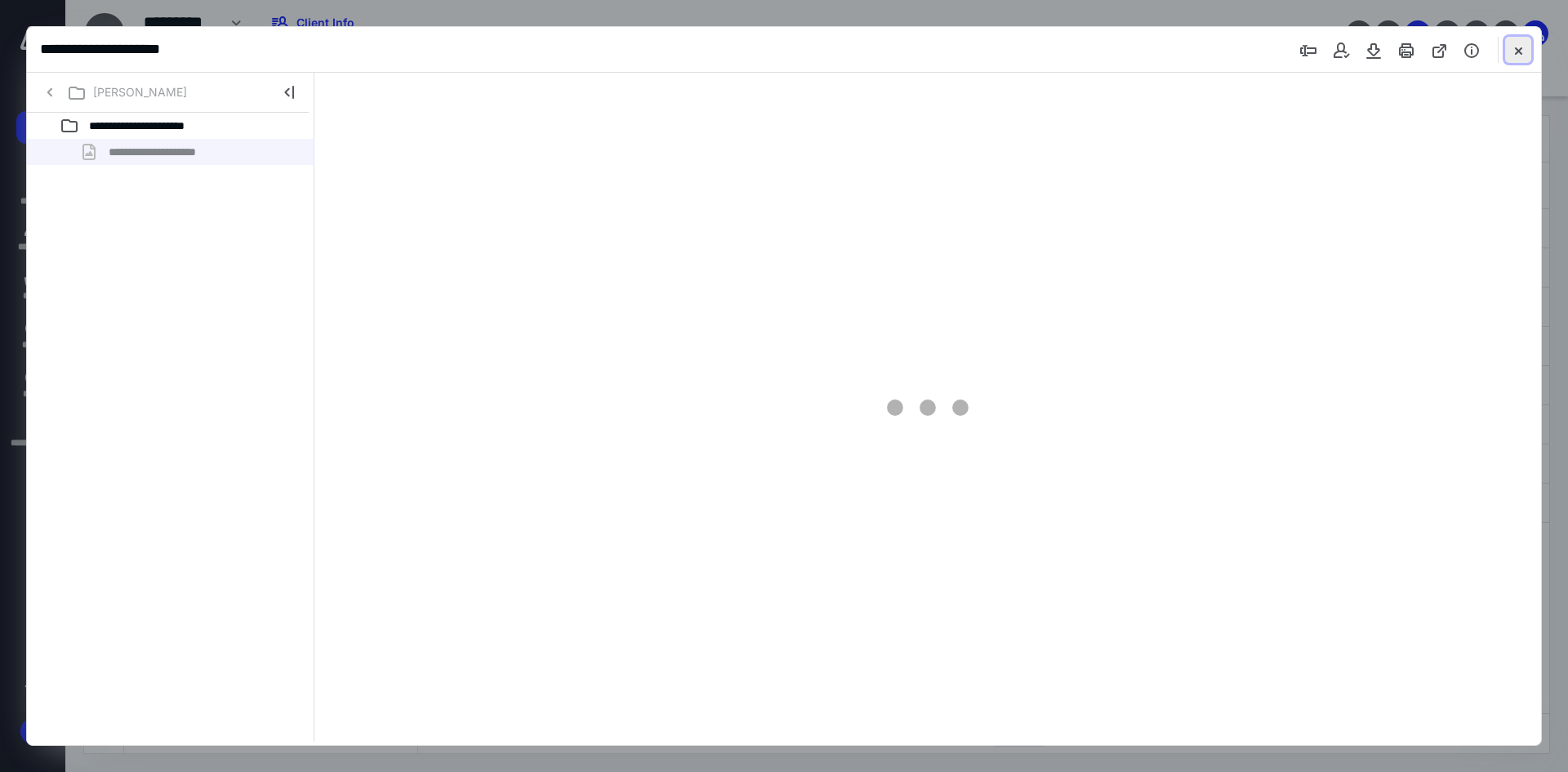 click at bounding box center (1518, 50) 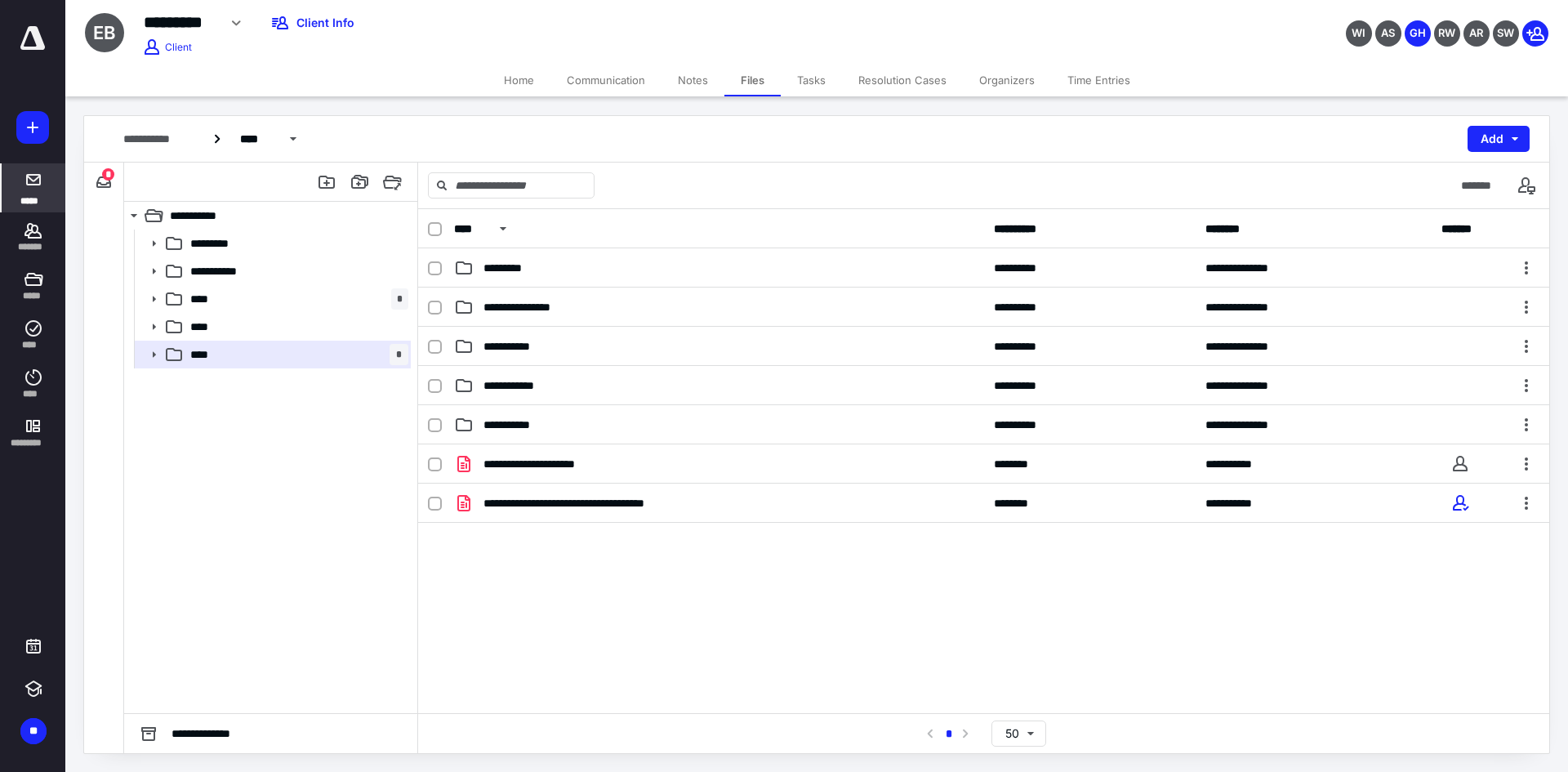 click 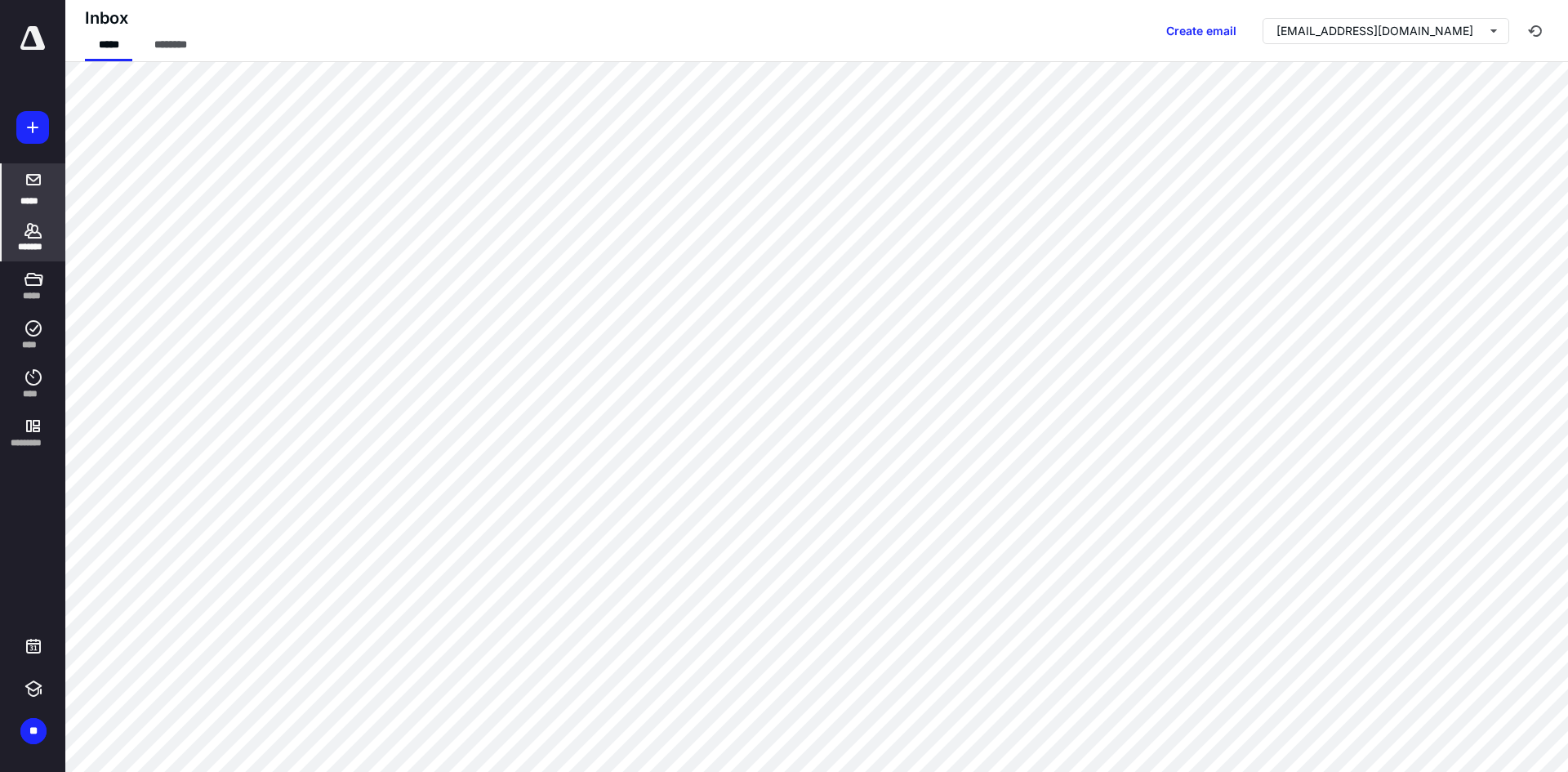 click on "*******" at bounding box center (33, 247) 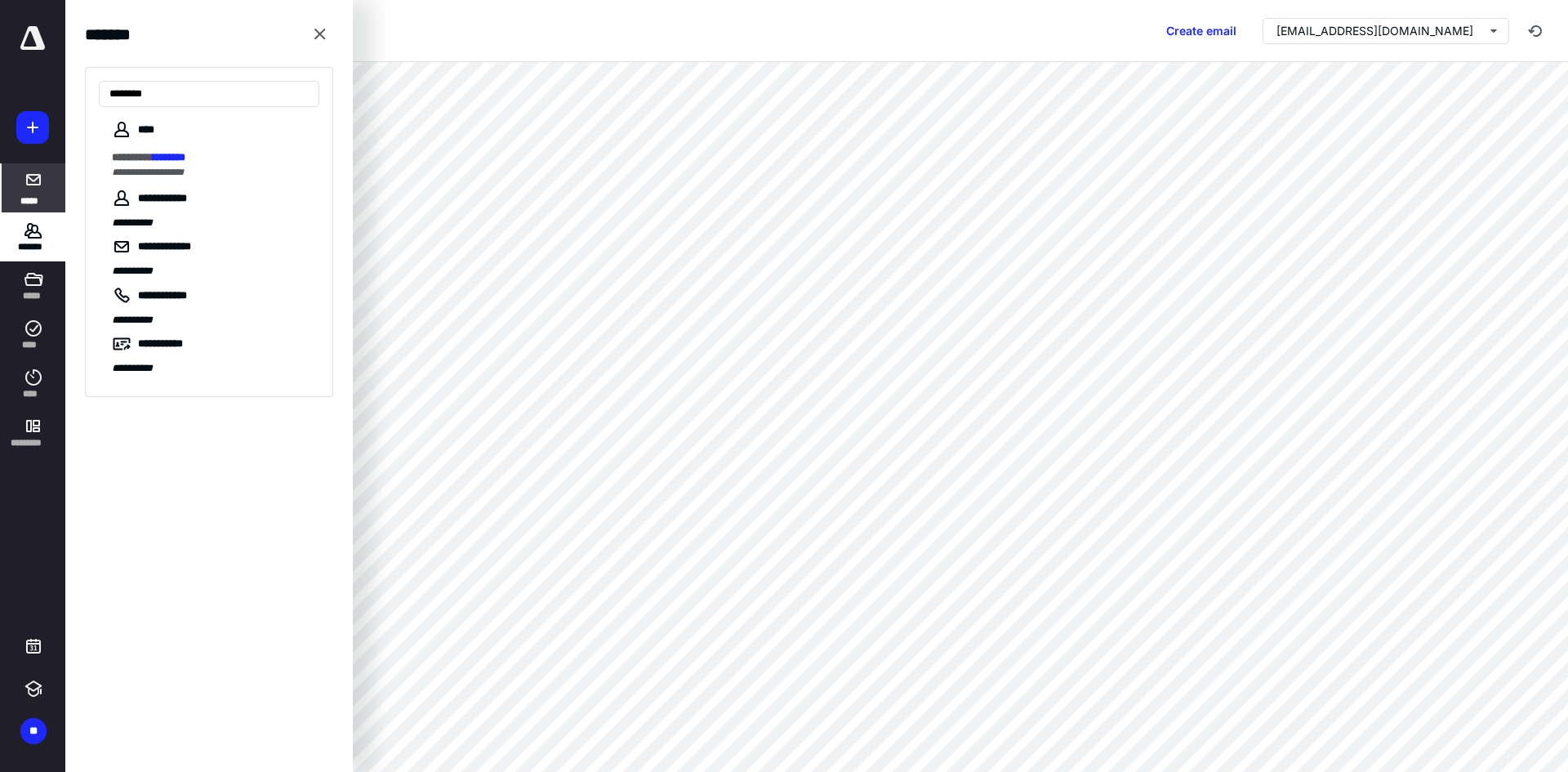 type on "********" 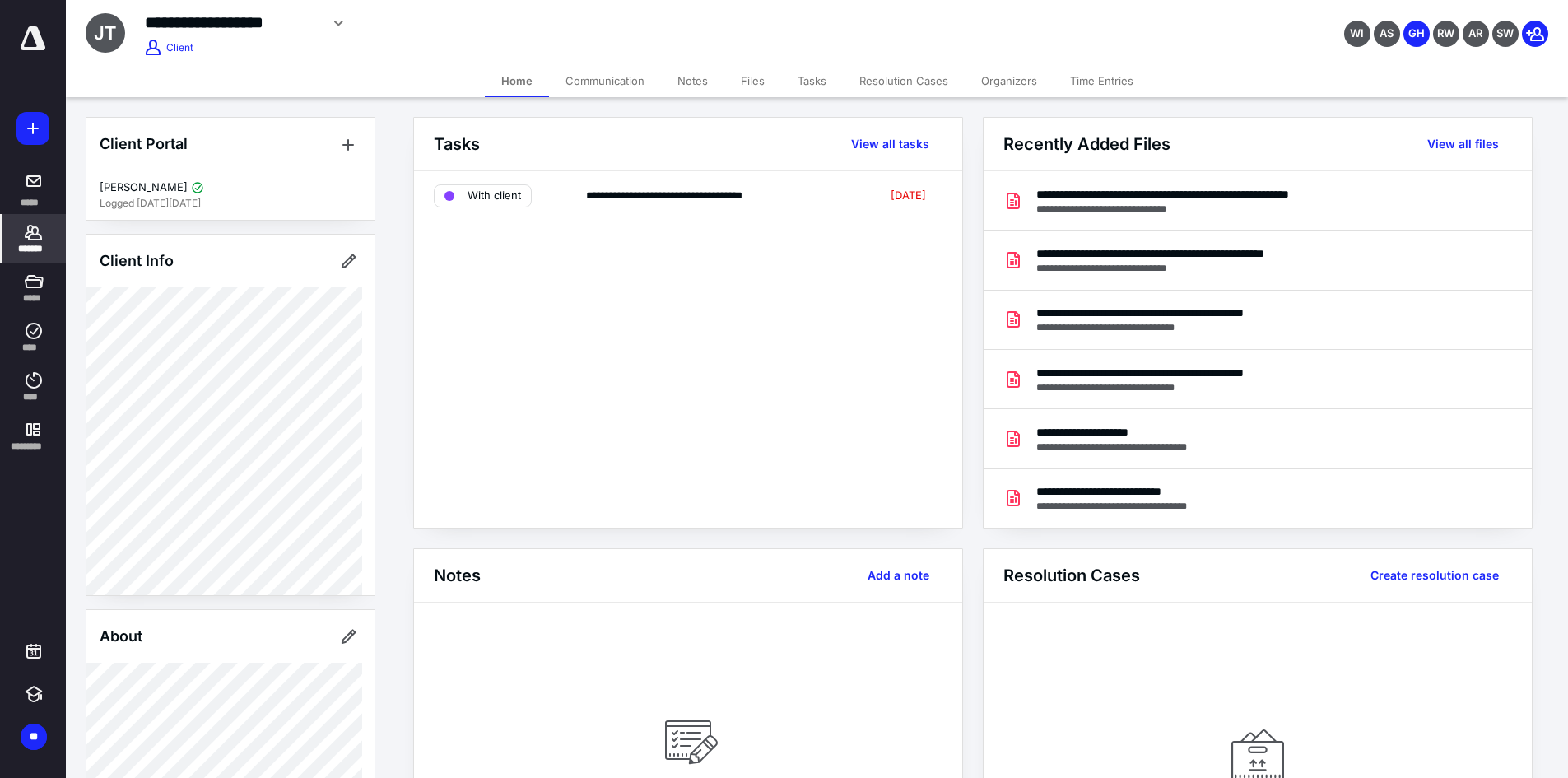 click on "Files" at bounding box center (752, 81) 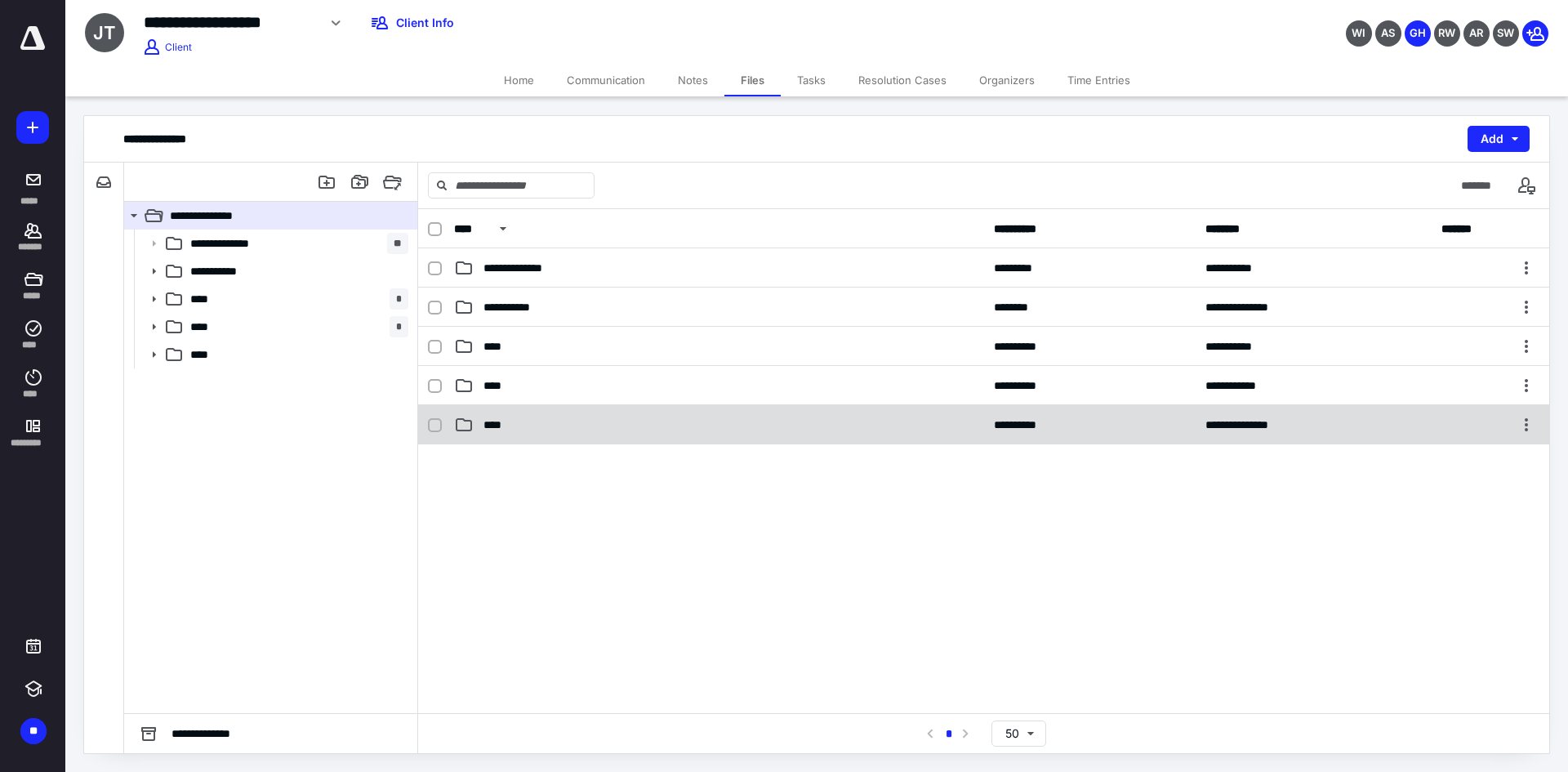 click on "****" at bounding box center (498, 425) 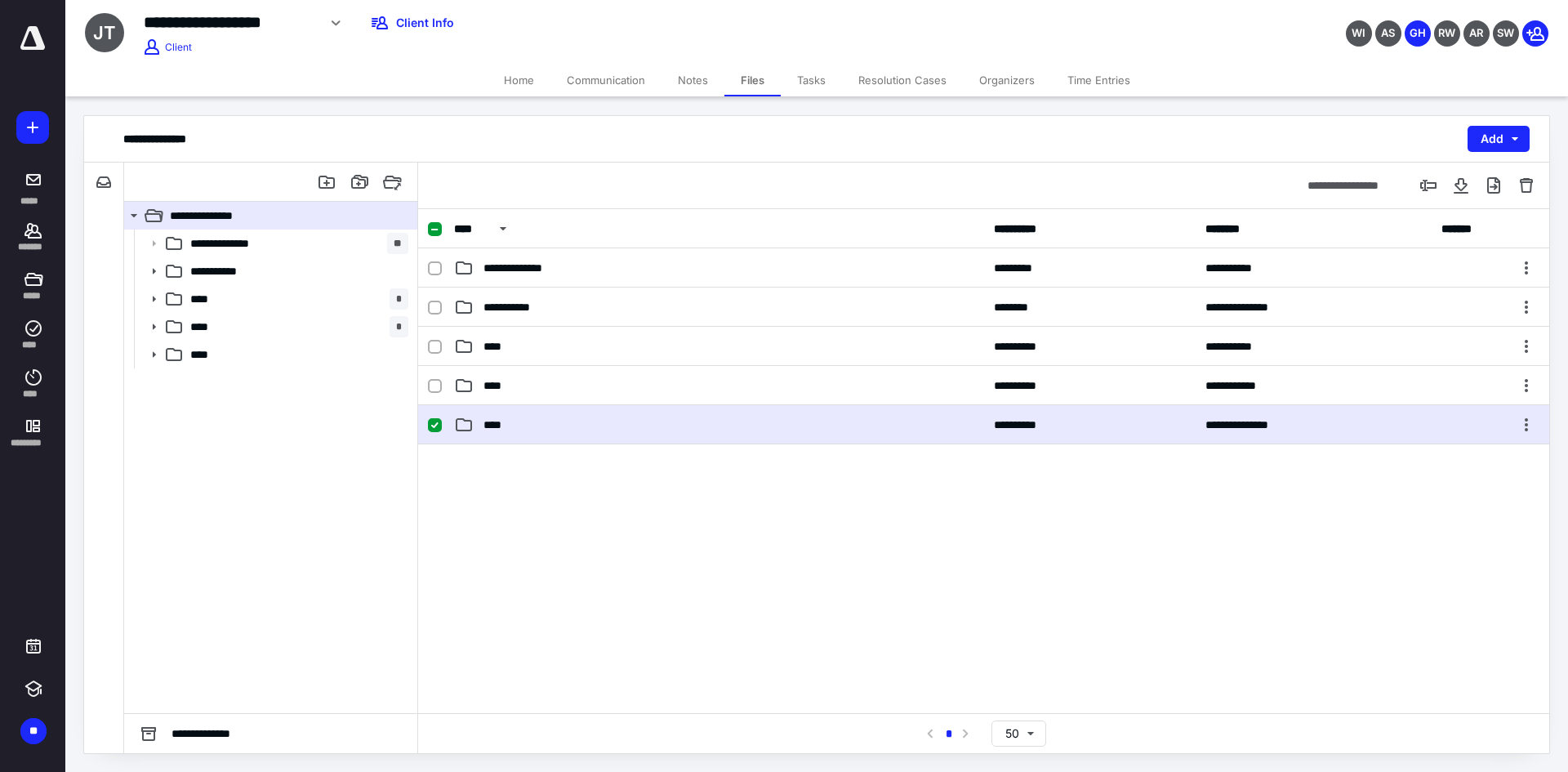 click on "****" at bounding box center [498, 425] 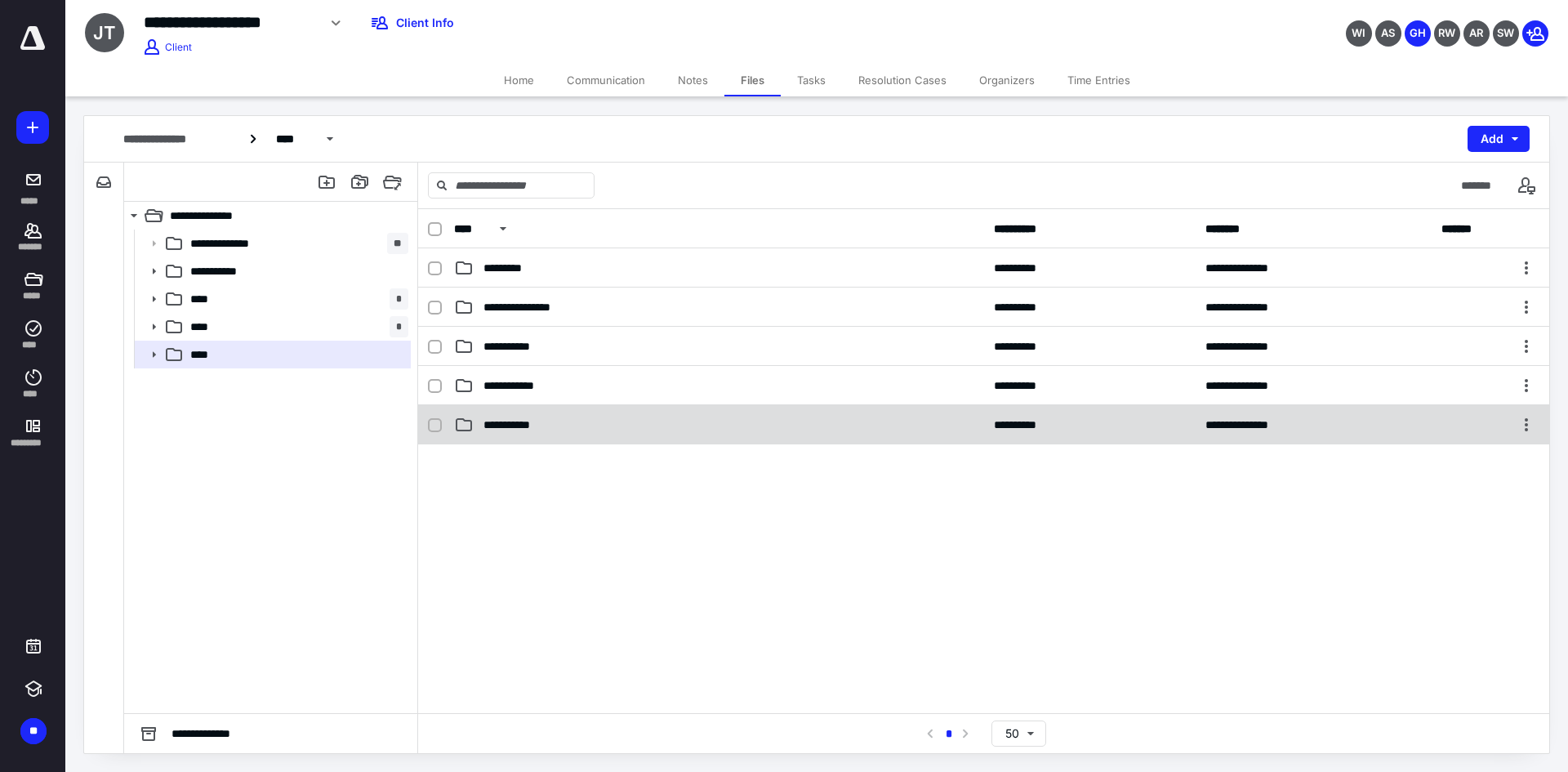 click on "**********" at bounding box center (515, 425) 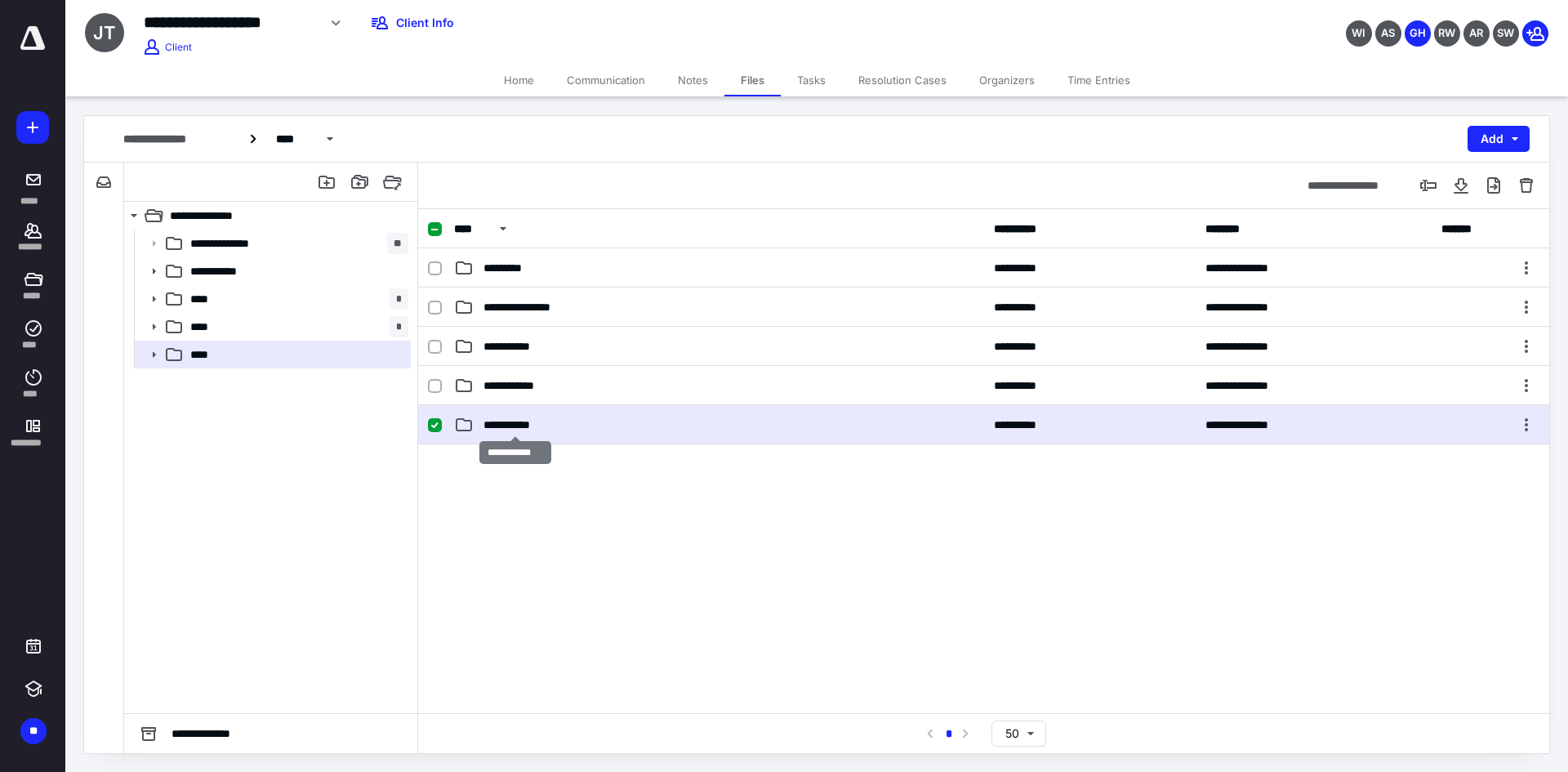 click on "**********" at bounding box center [515, 425] 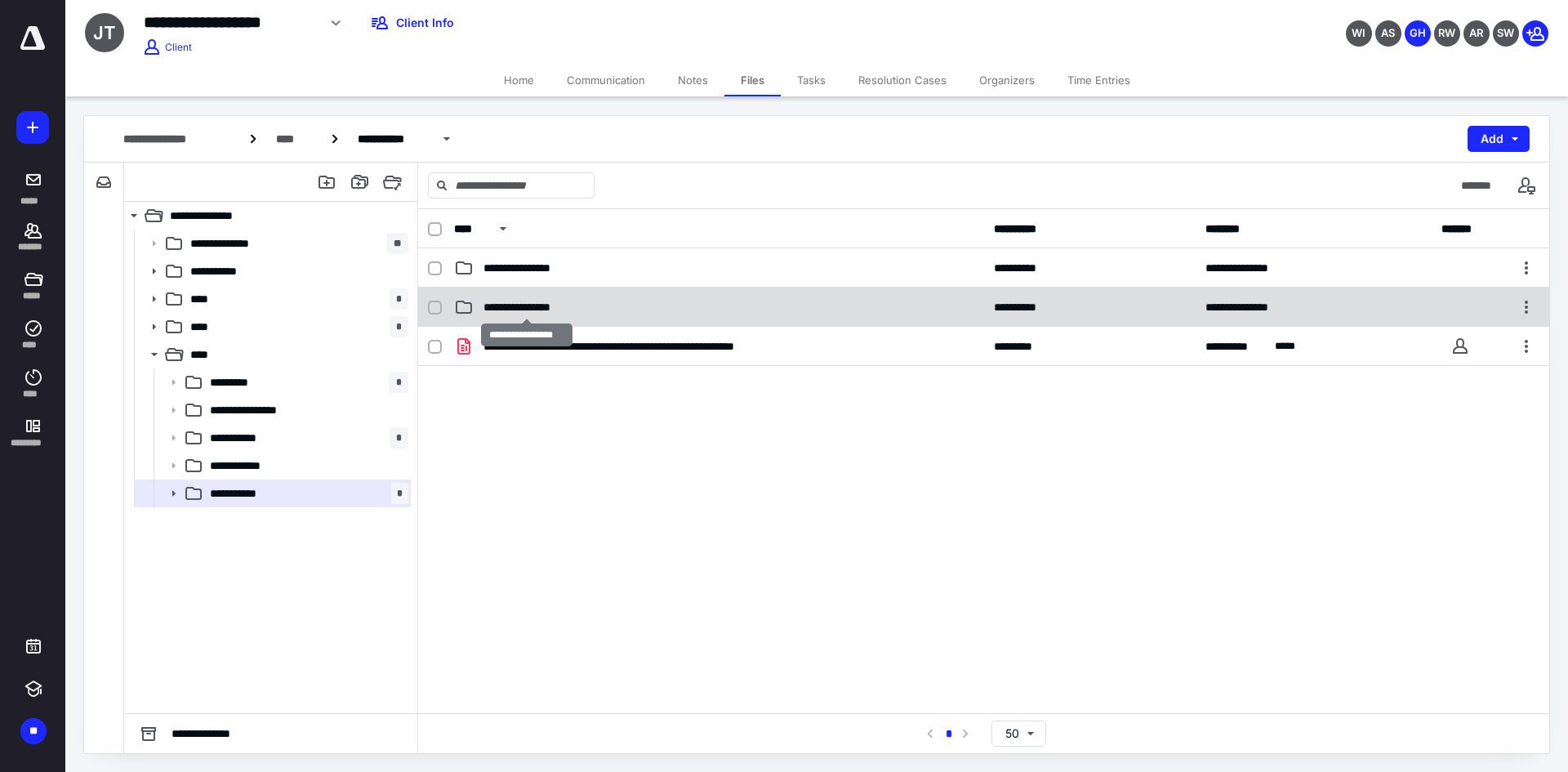 click on "**********" at bounding box center (527, 307) 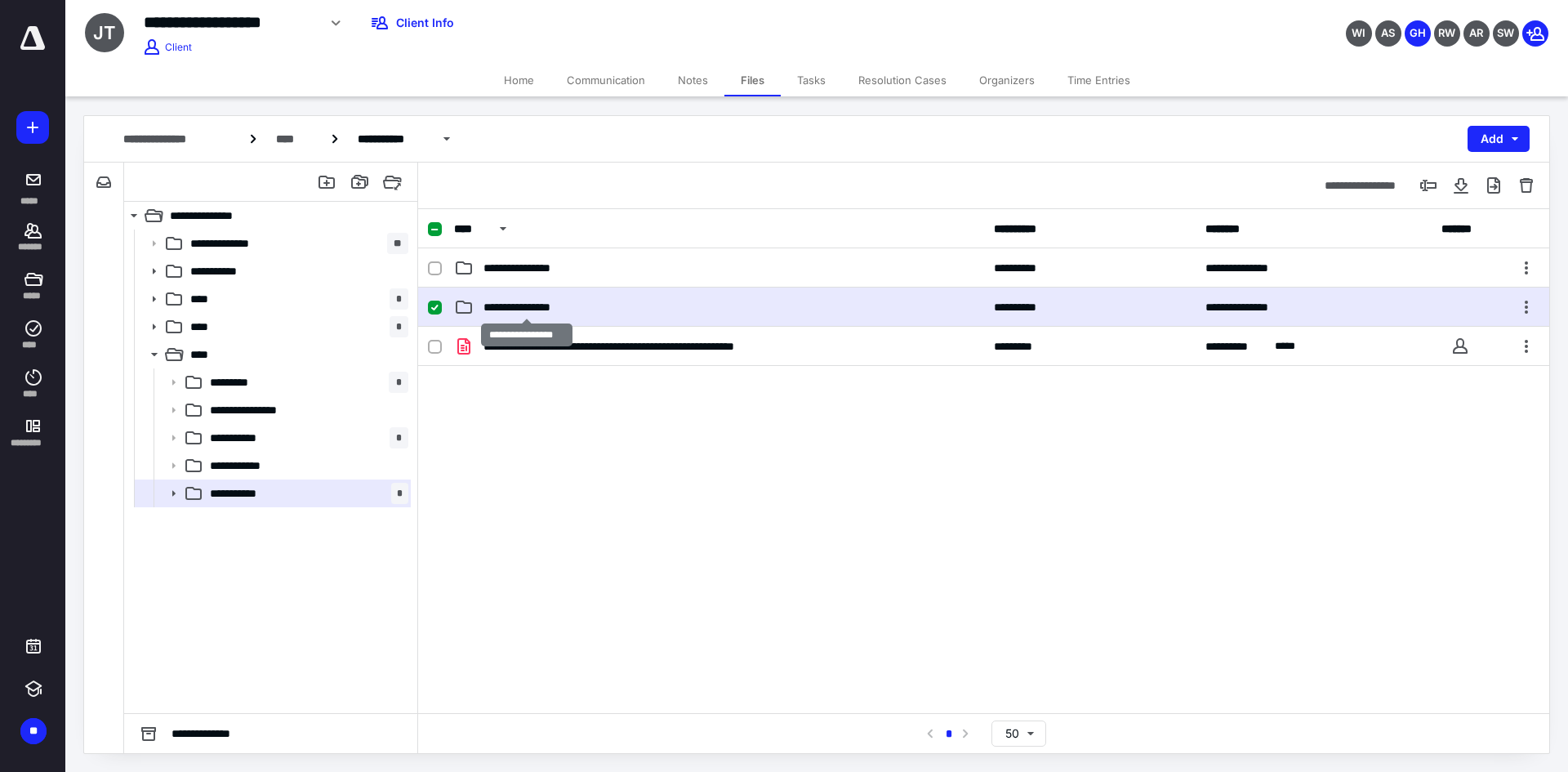 click on "**********" at bounding box center (527, 307) 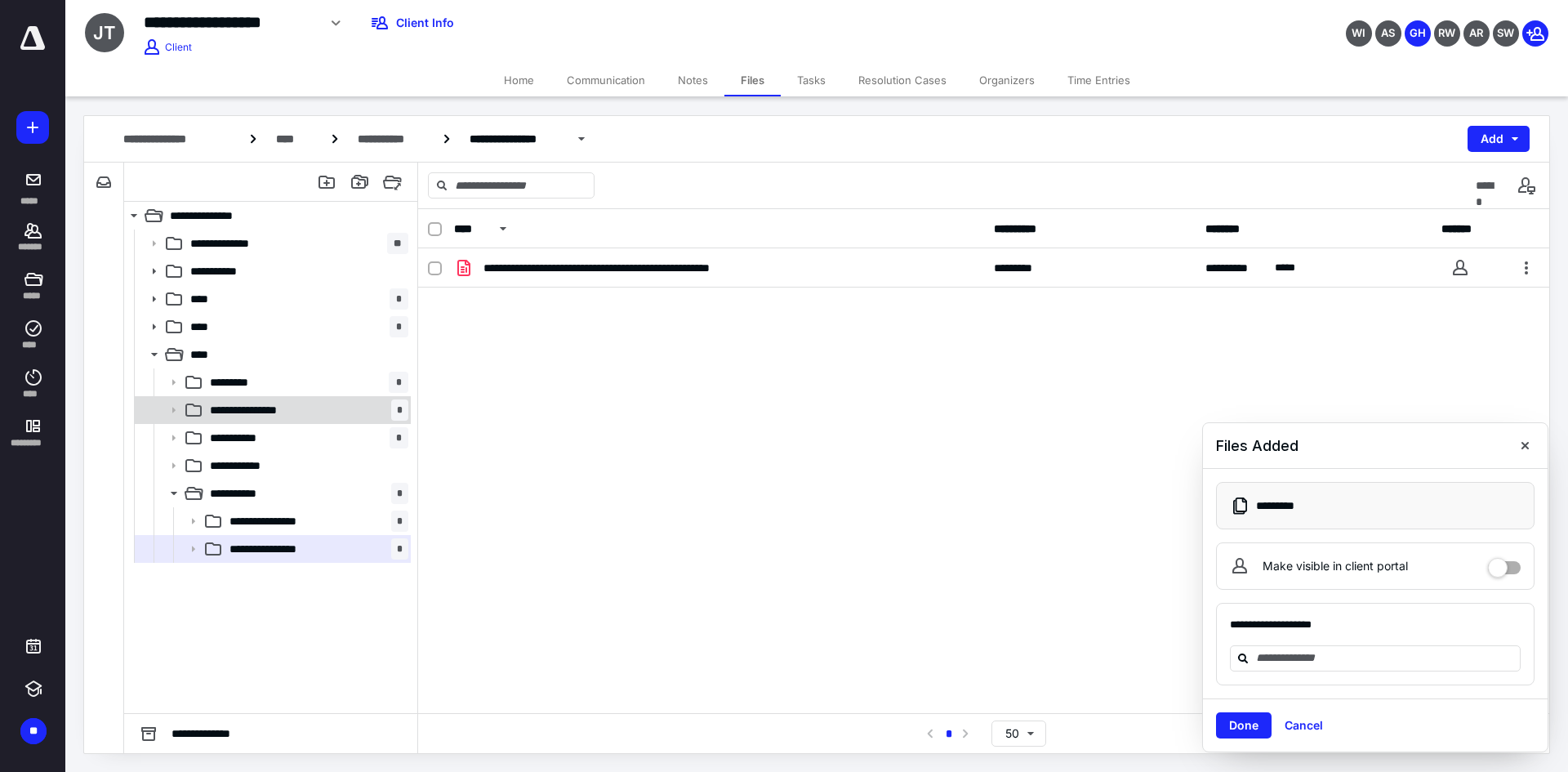 click on "**********" at bounding box center [305, 410] 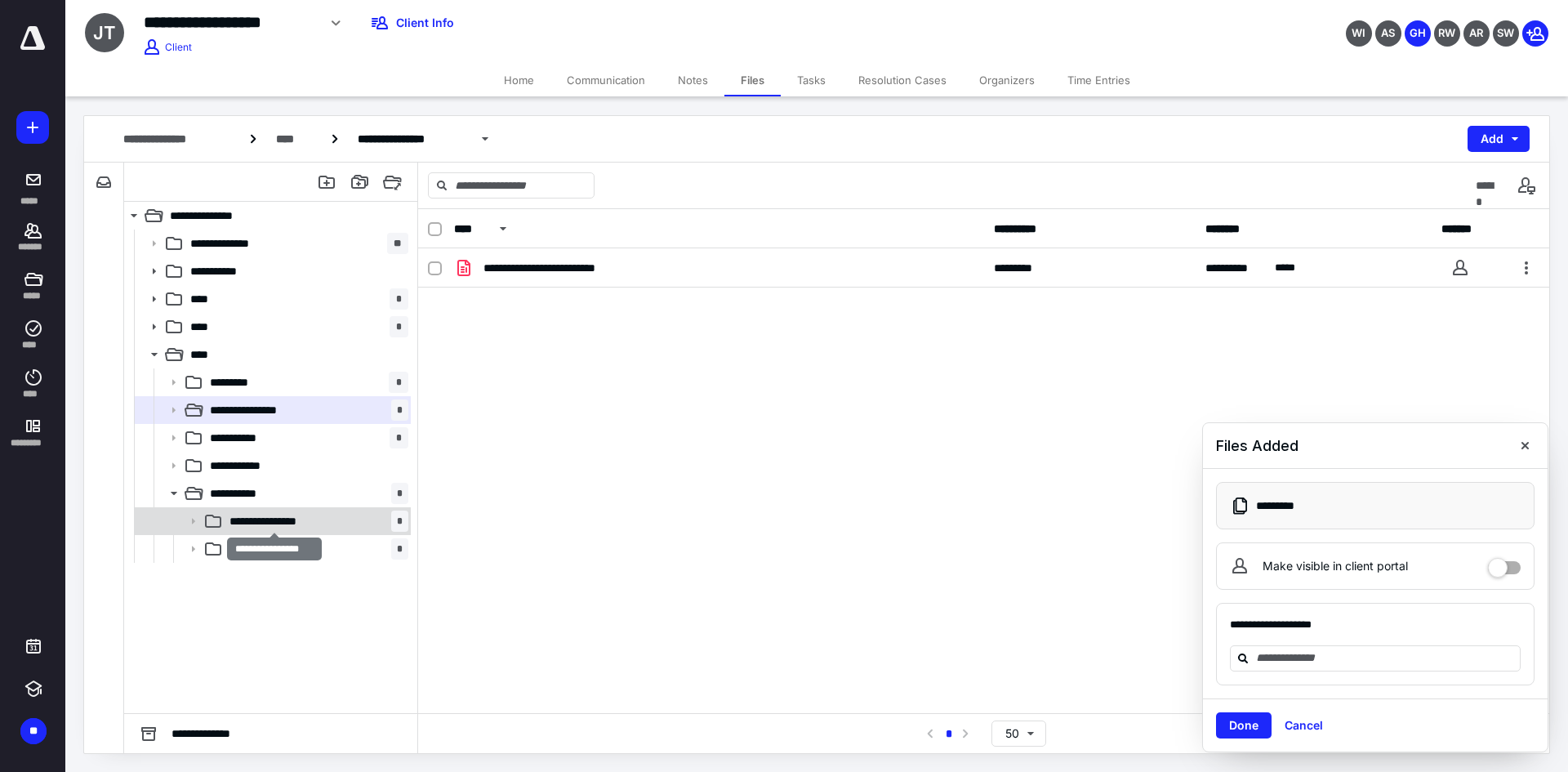 click on "**********" at bounding box center [274, 521] 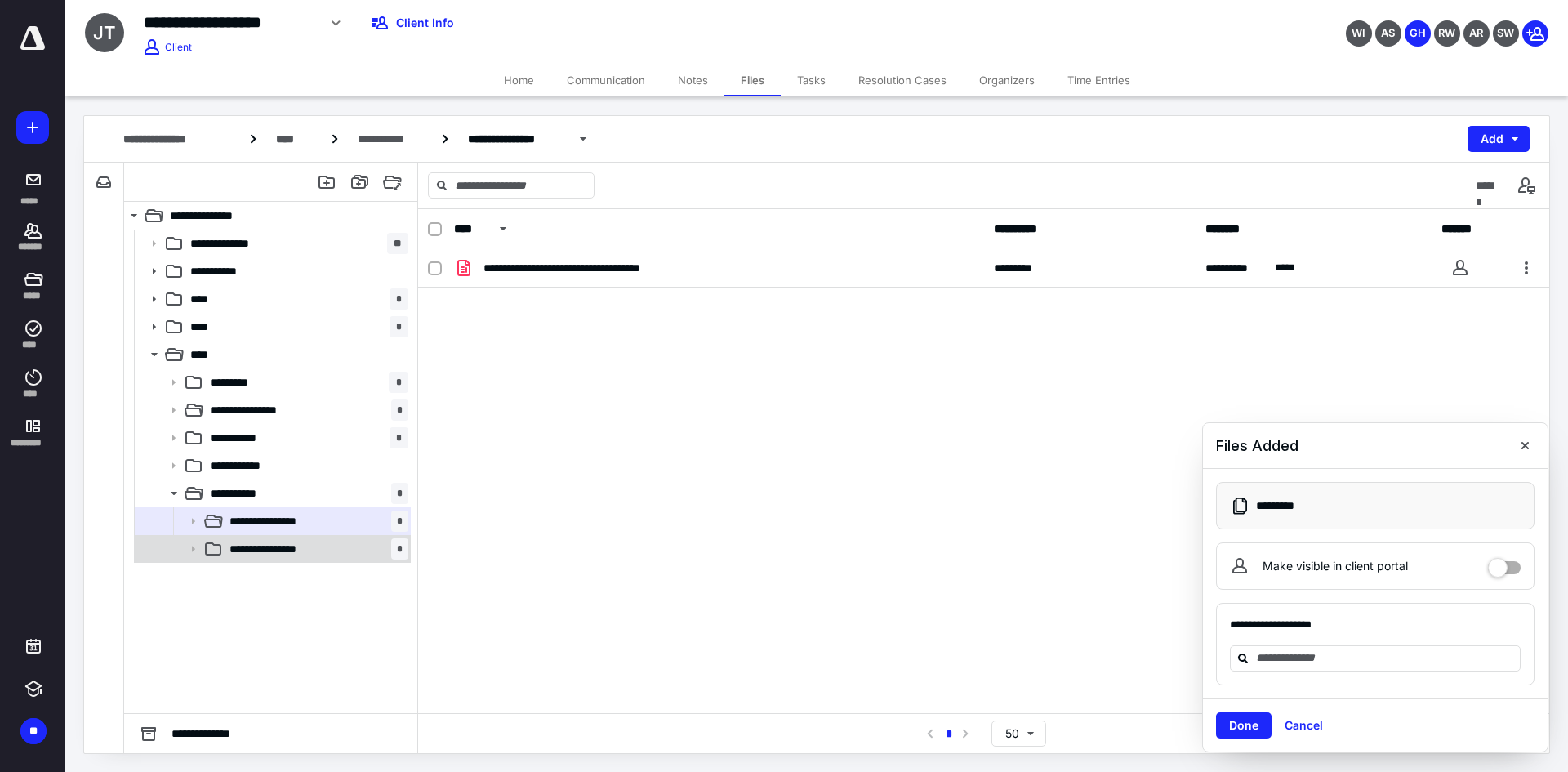 click on "**********" at bounding box center (273, 549) 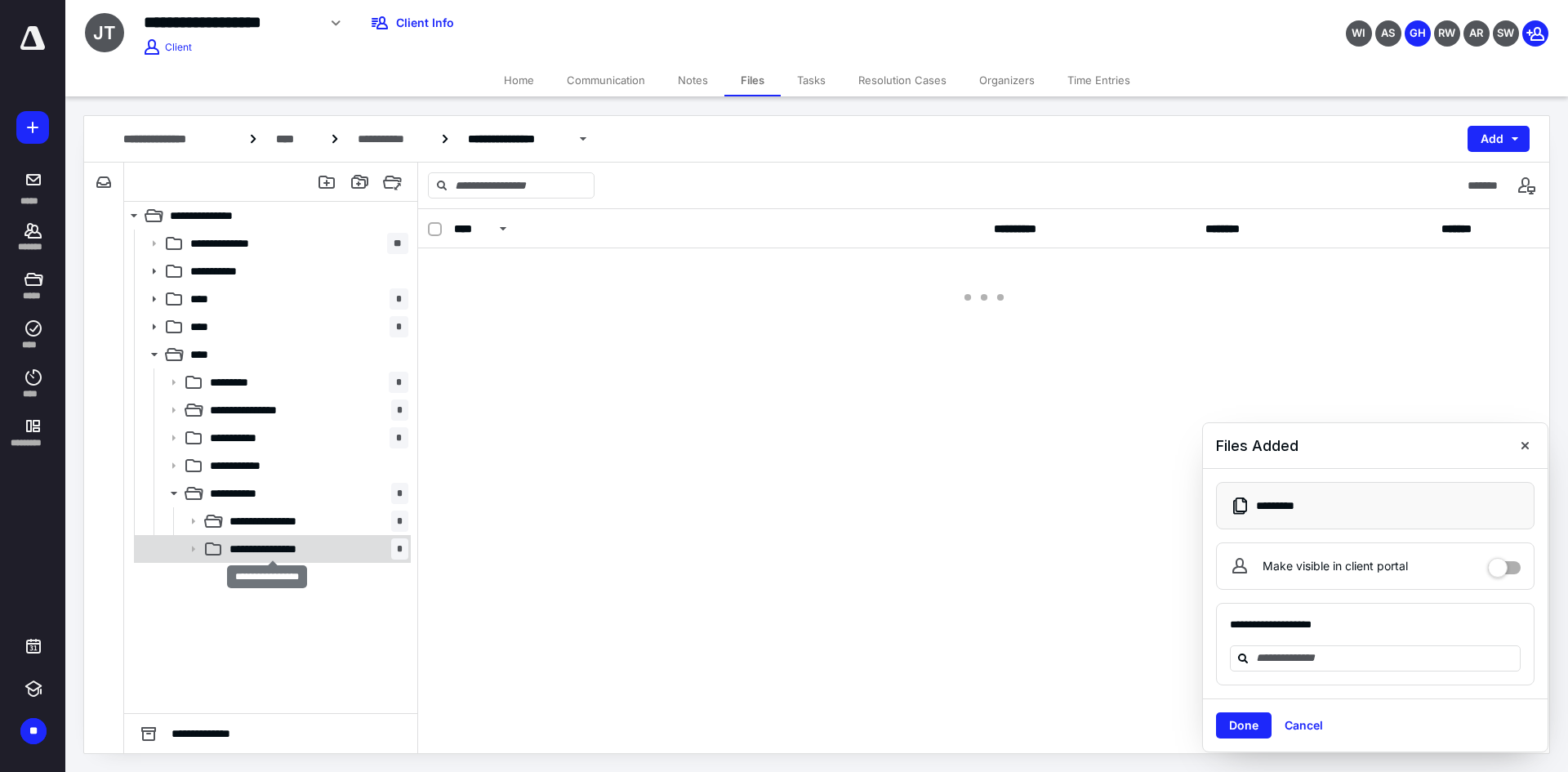 click on "**********" at bounding box center [273, 549] 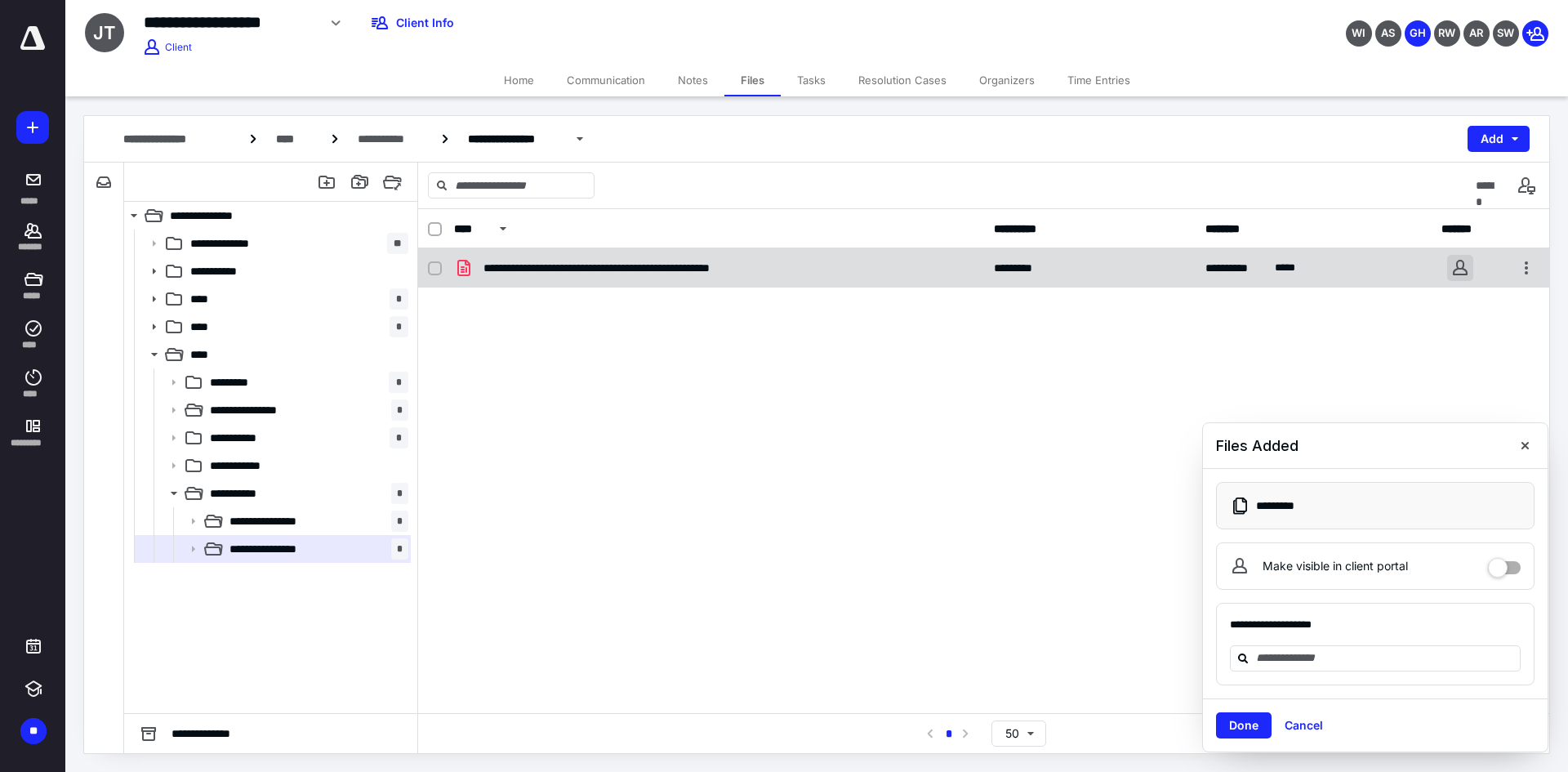 click at bounding box center (1460, 268) 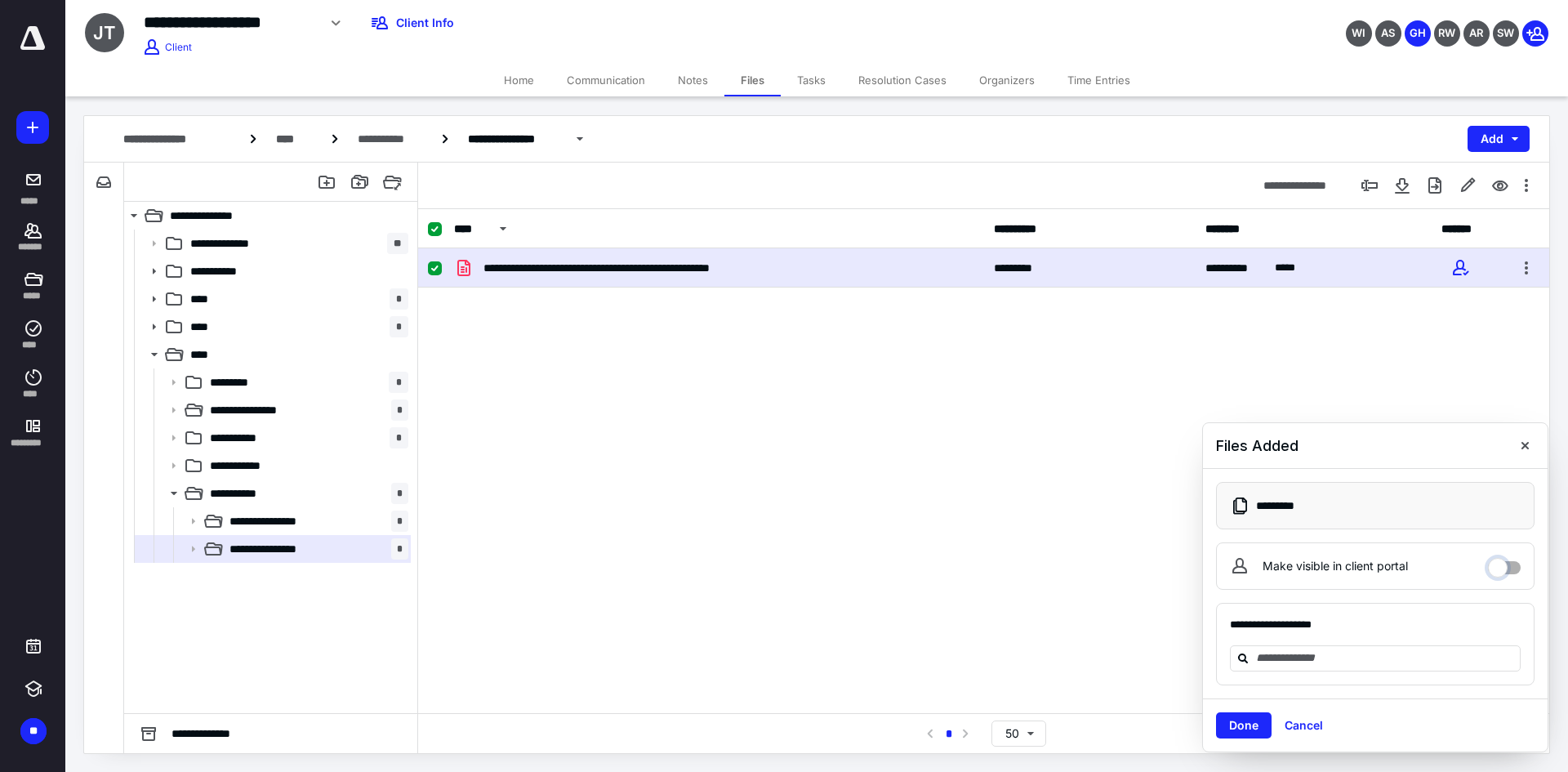 click on "Make visible in client portal" at bounding box center [1504, 564] 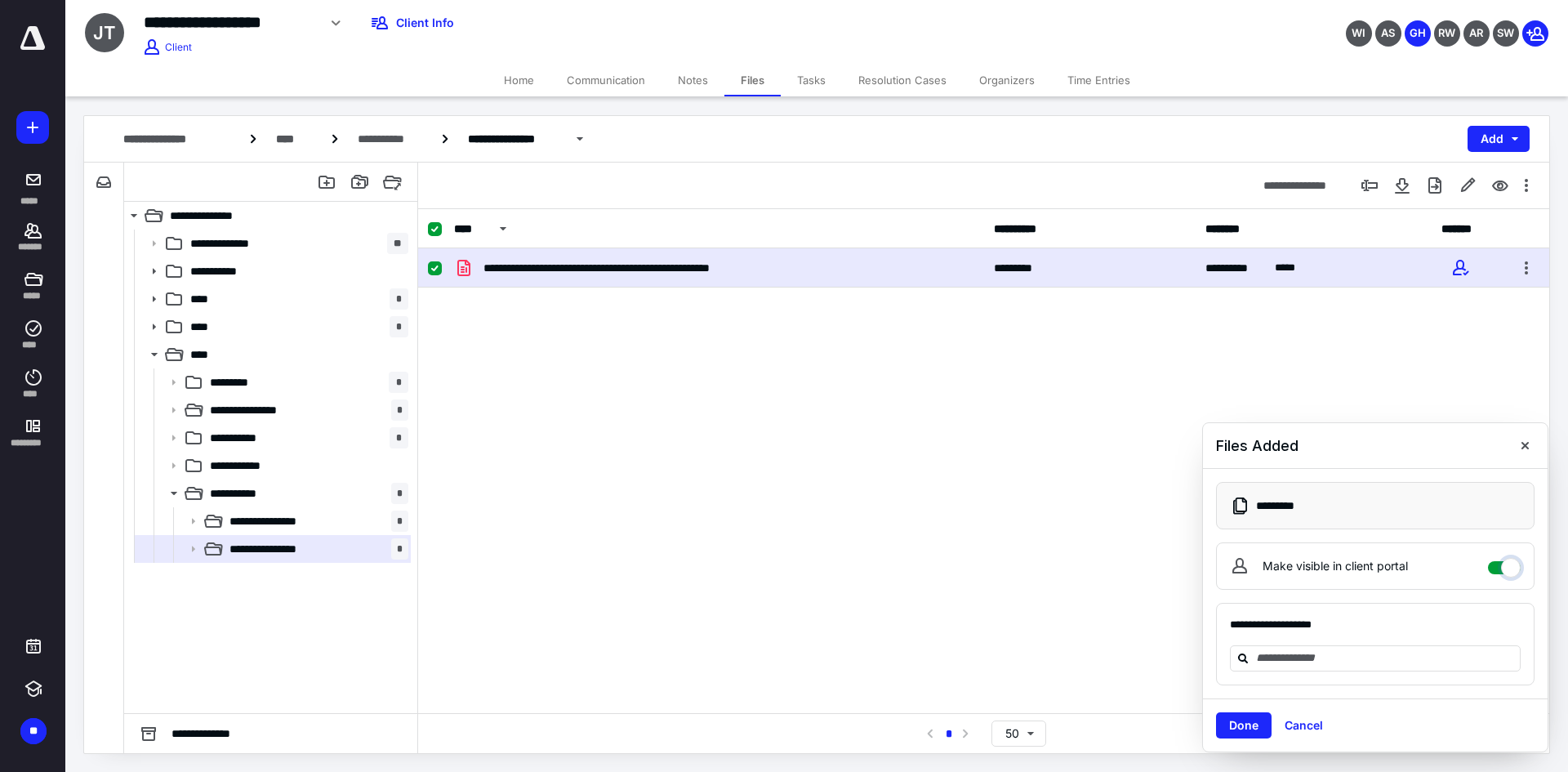 checkbox on "****" 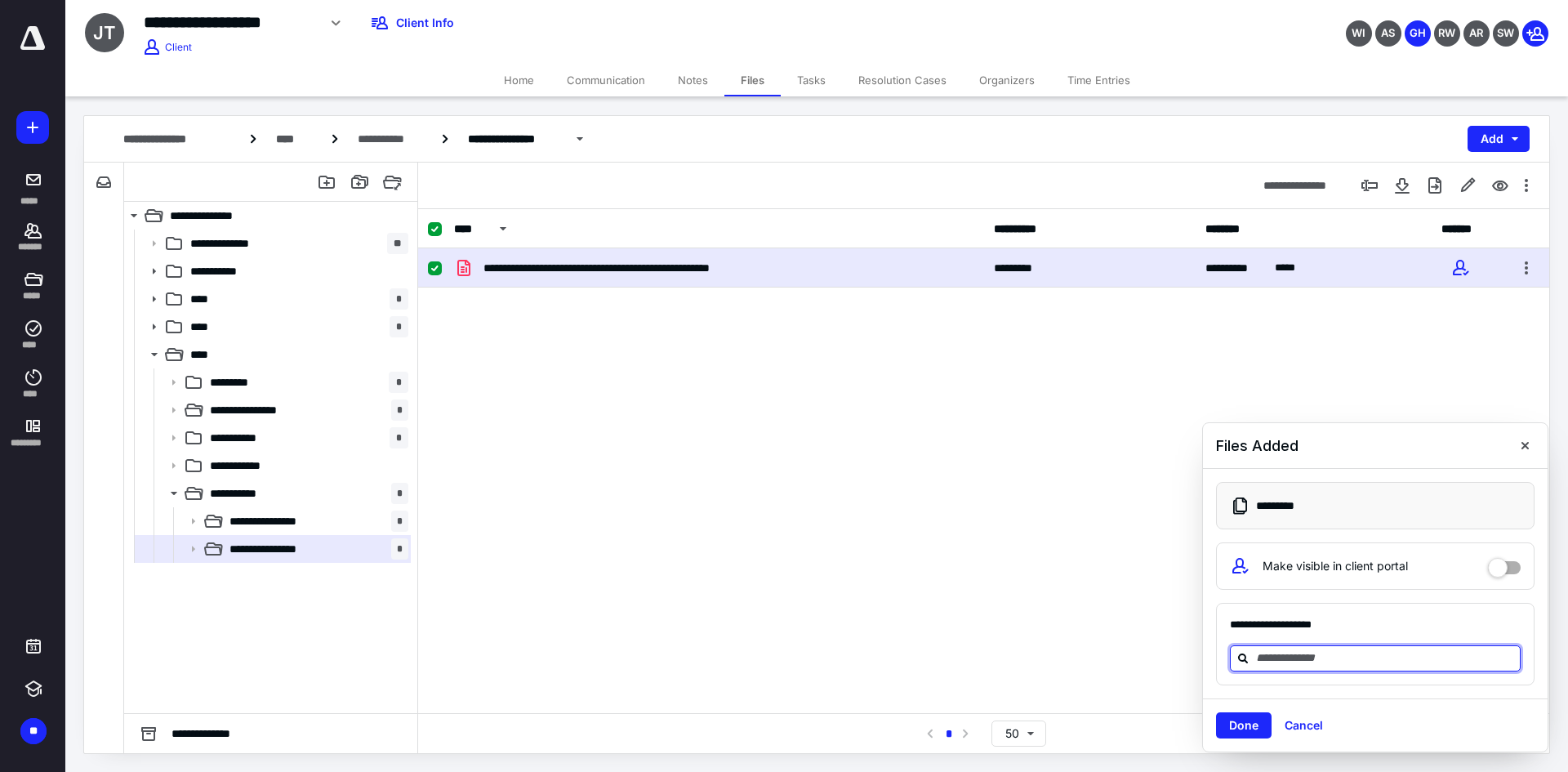 click at bounding box center (1385, 658) 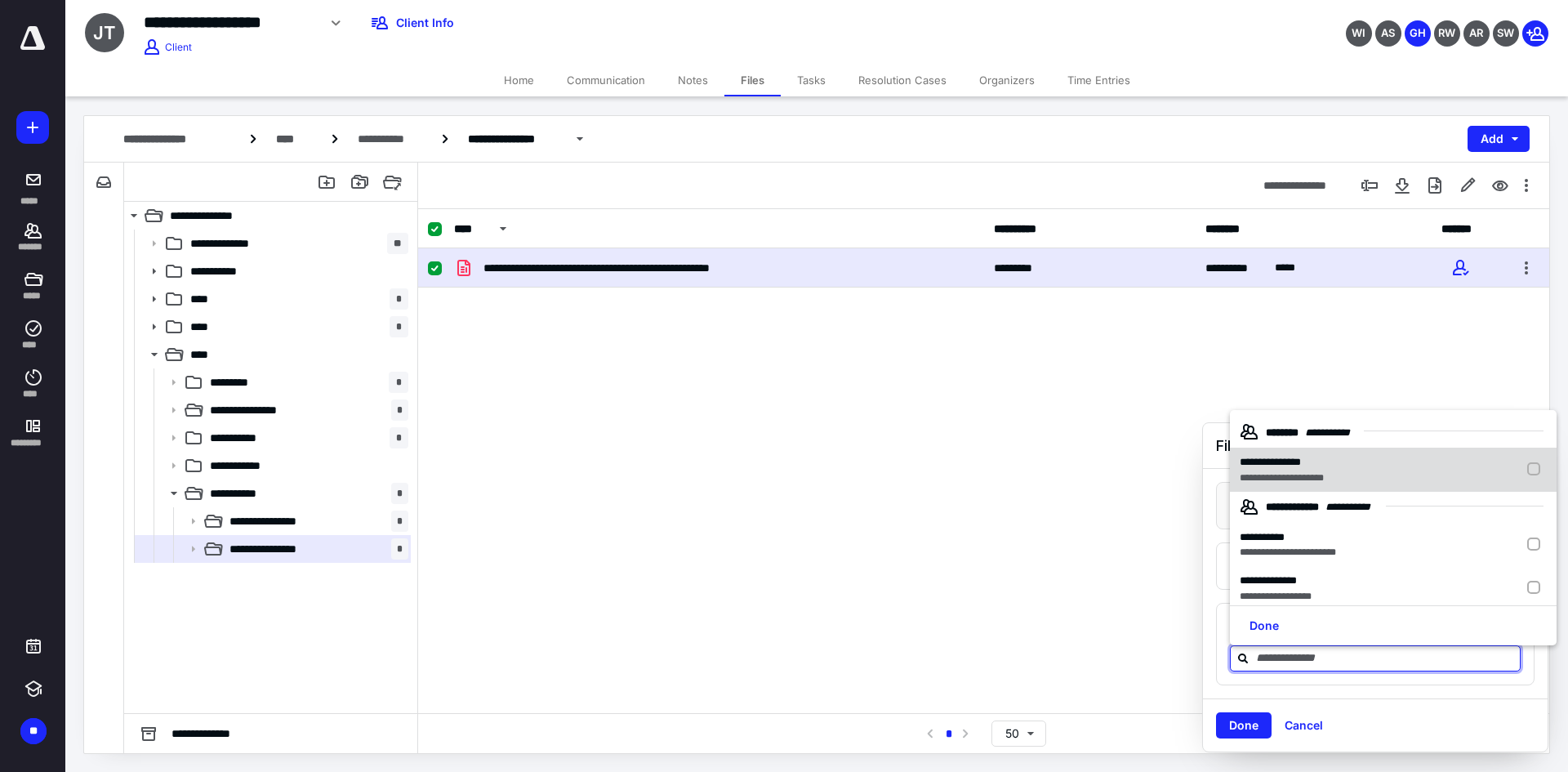 click on "**********" at bounding box center [1281, 478] 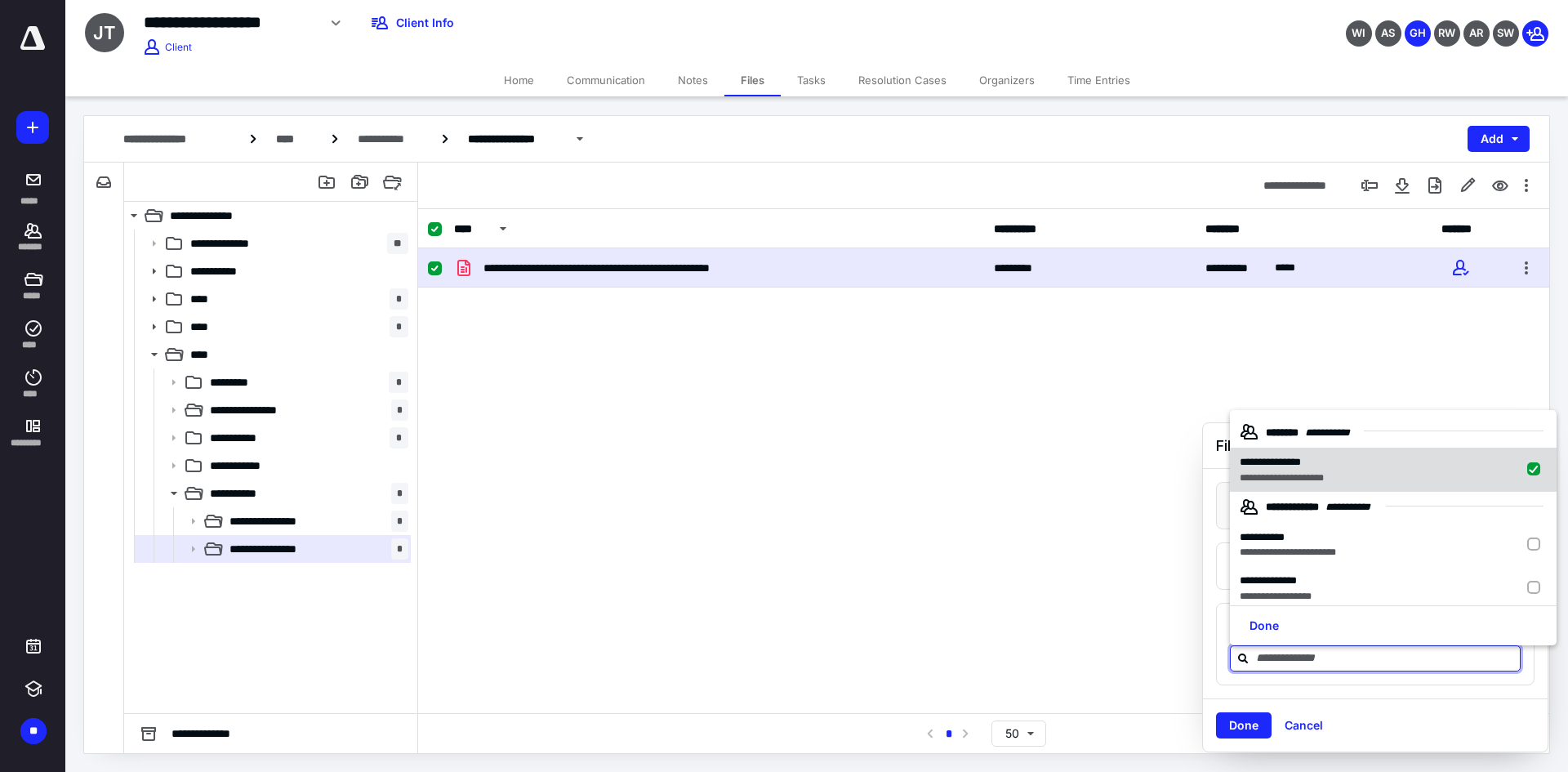 checkbox on "true" 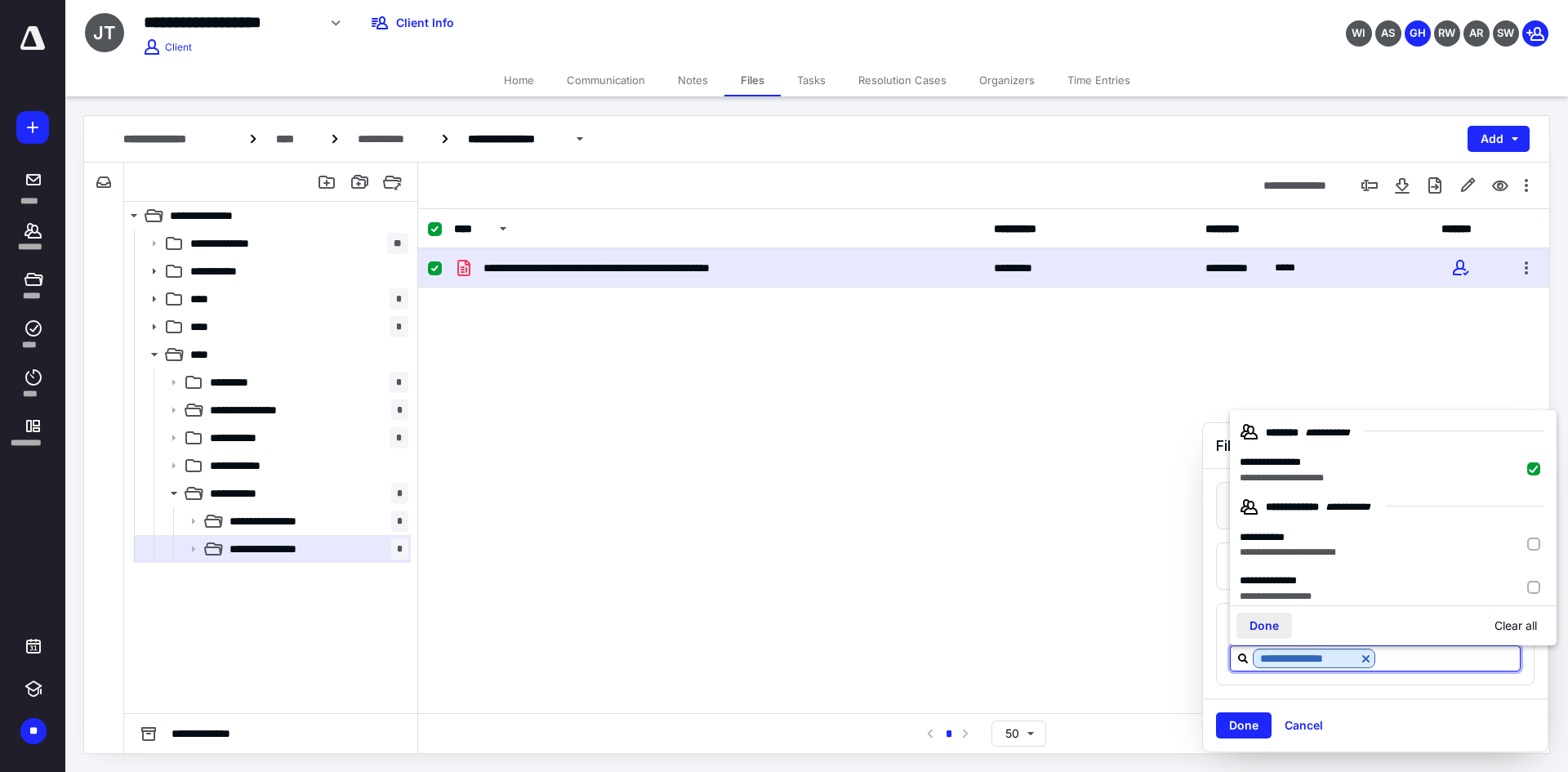 click on "Done" at bounding box center (1264, 626) 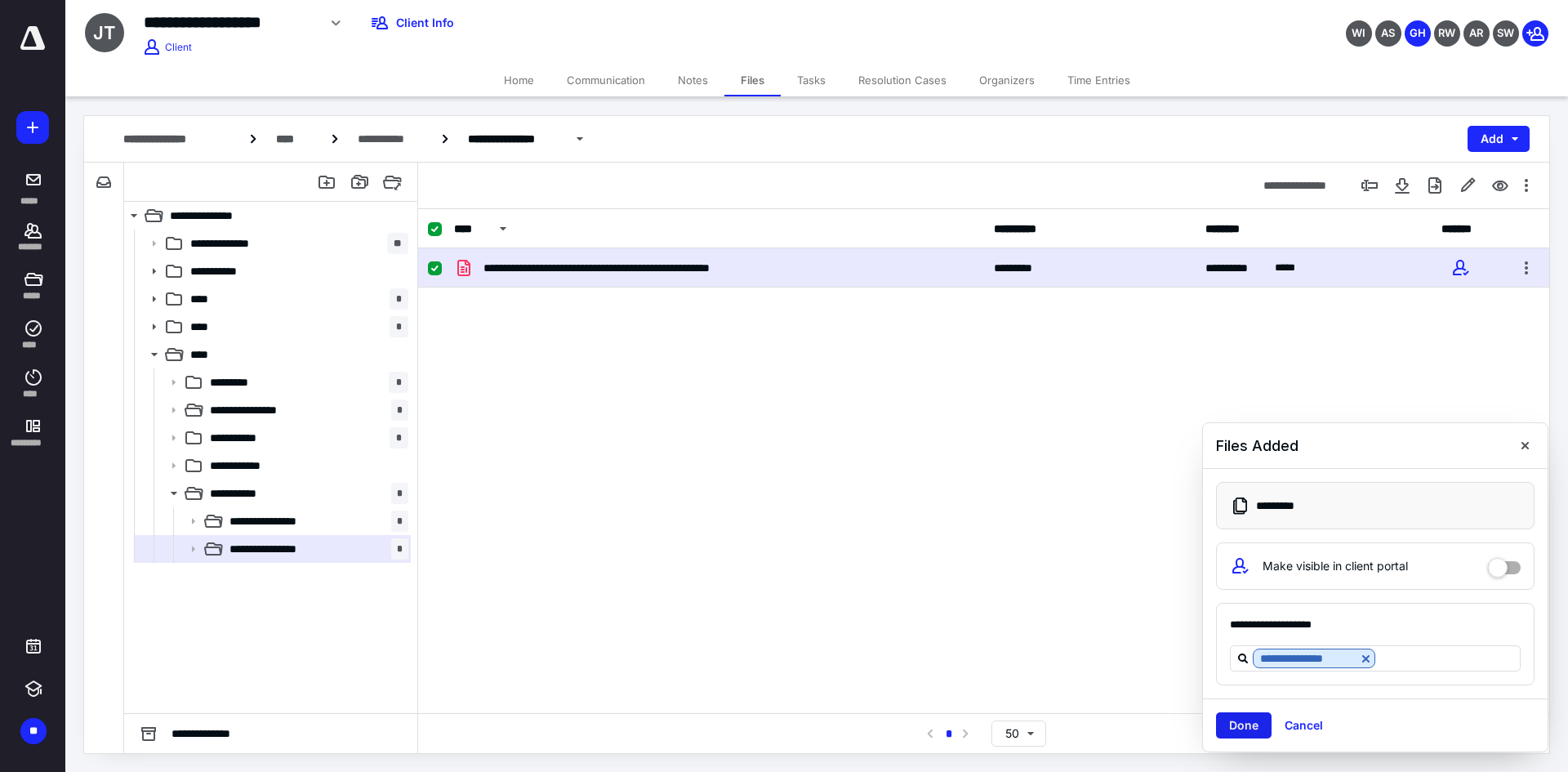 click on "Done" at bounding box center (1244, 725) 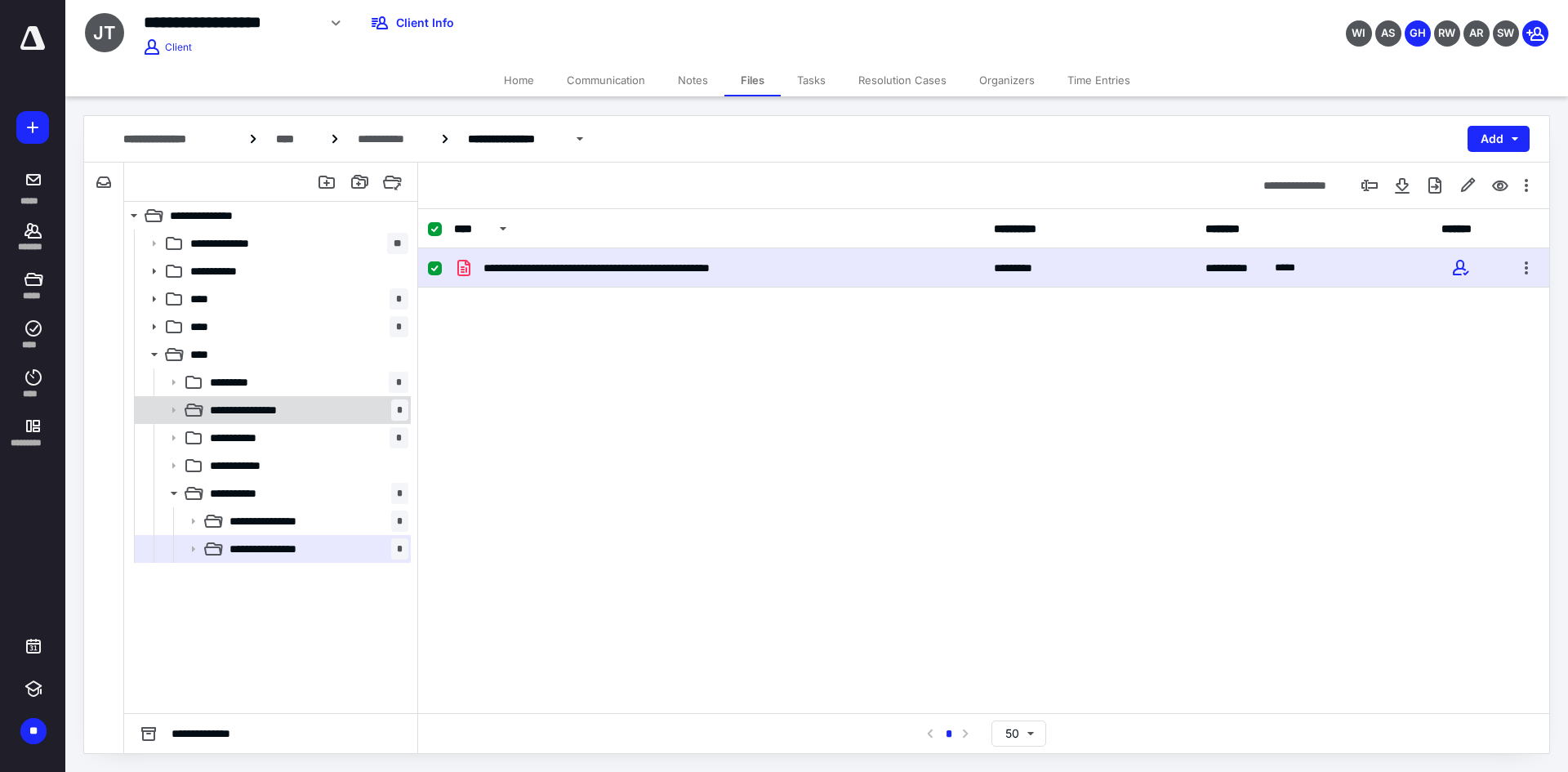 click on "**********" at bounding box center [271, 410] 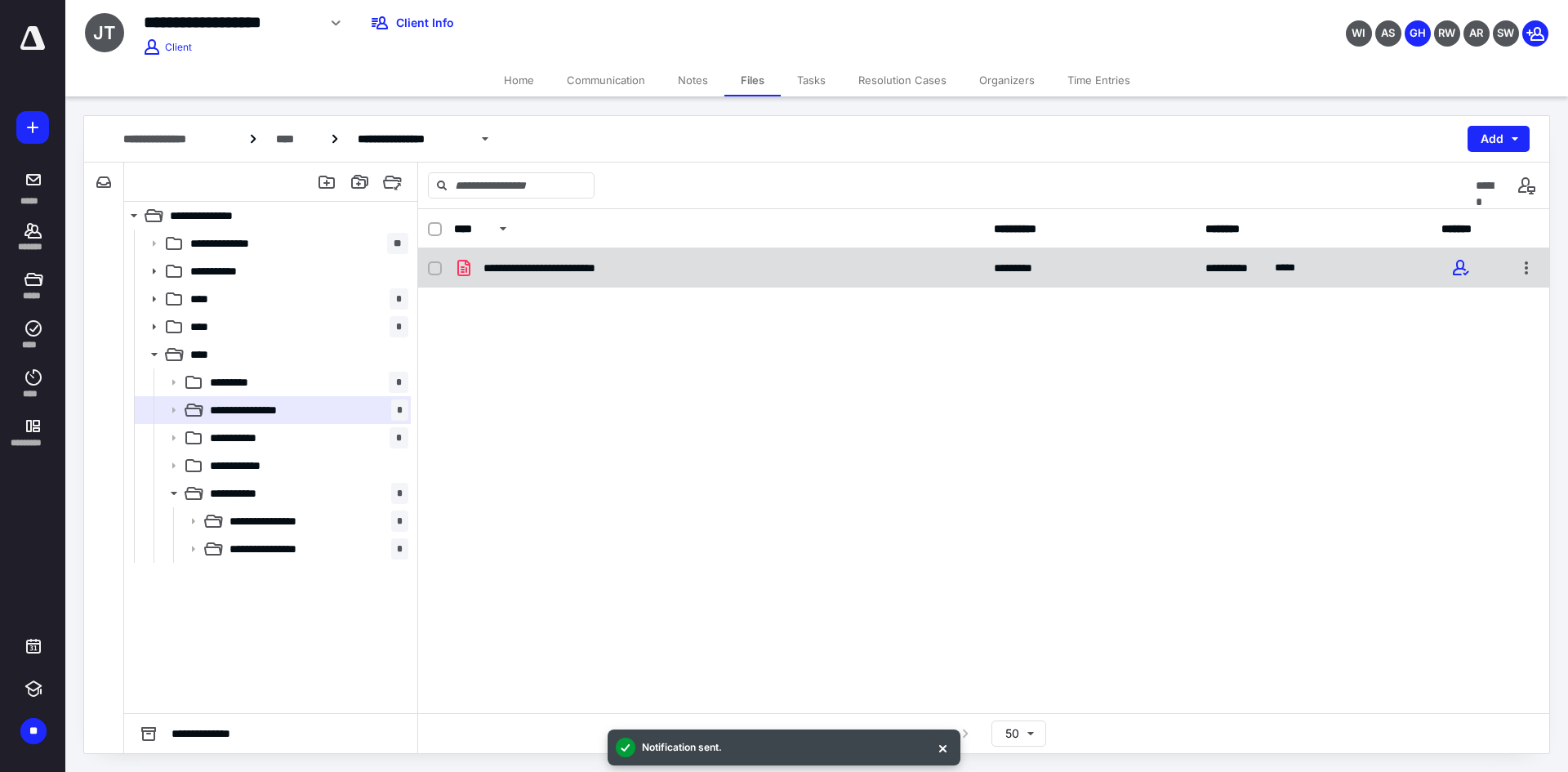 checkbox on "true" 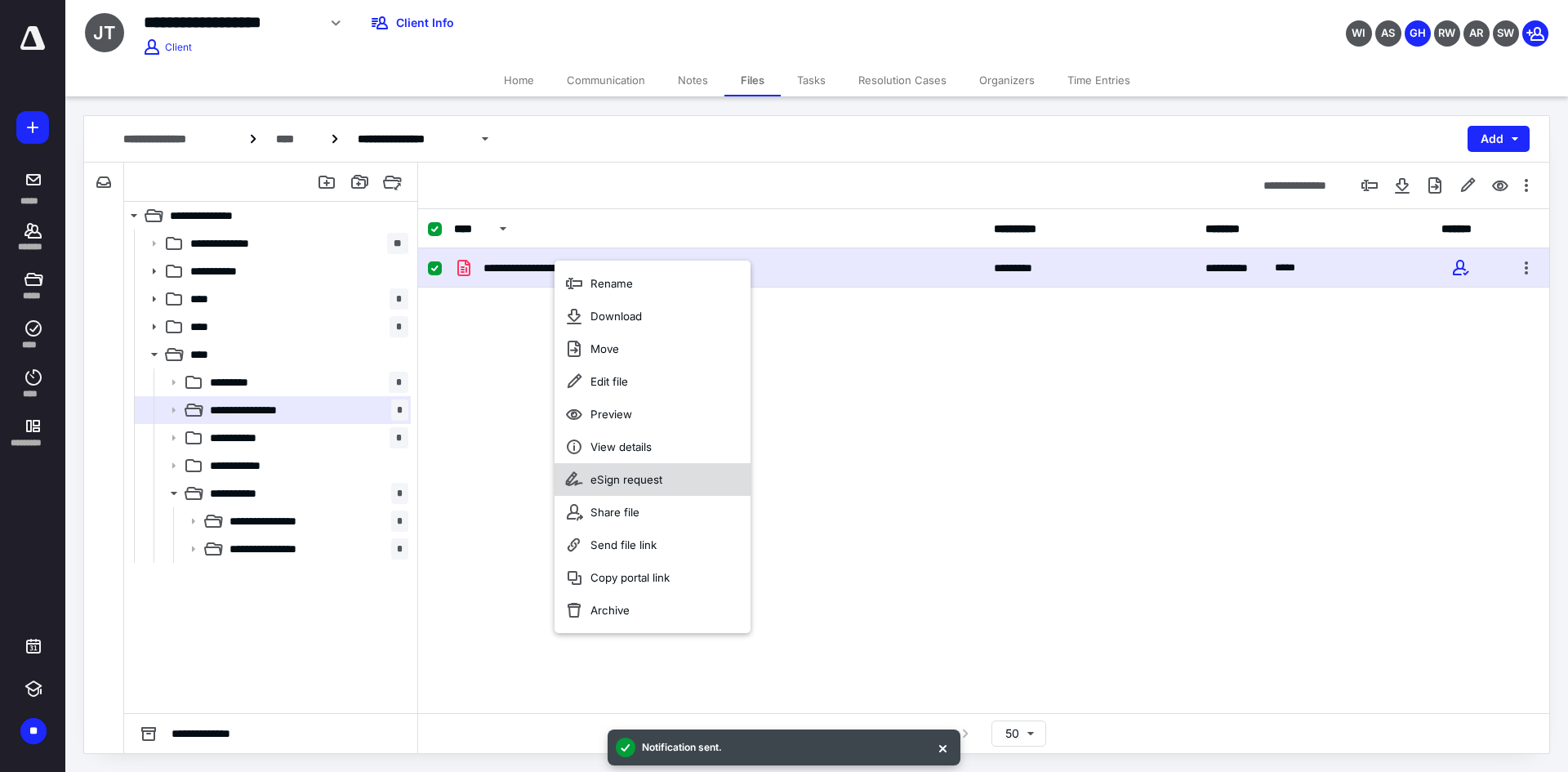 click on "eSign request" at bounding box center [626, 480] 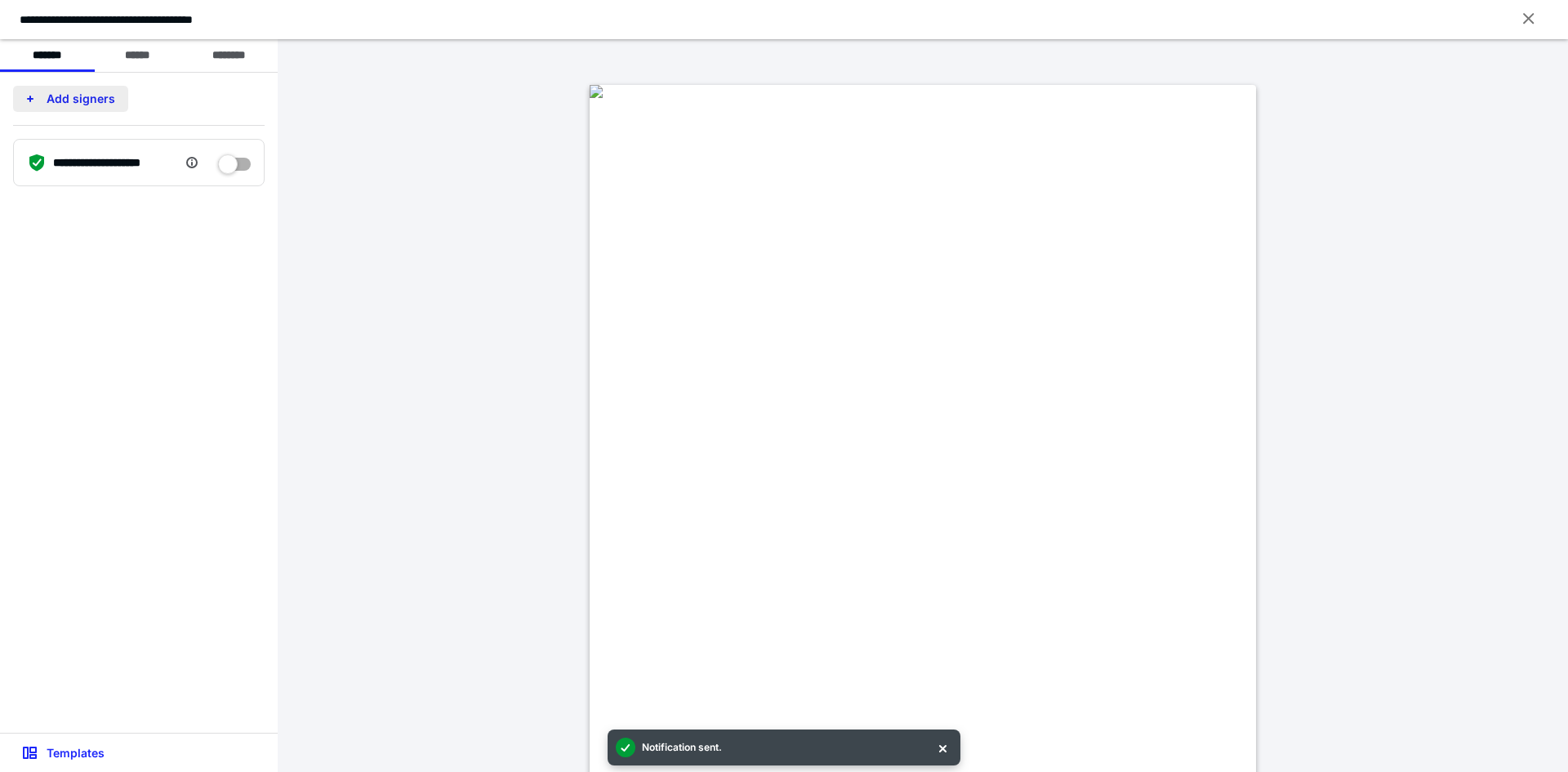 click on "Add signers" at bounding box center [70, 99] 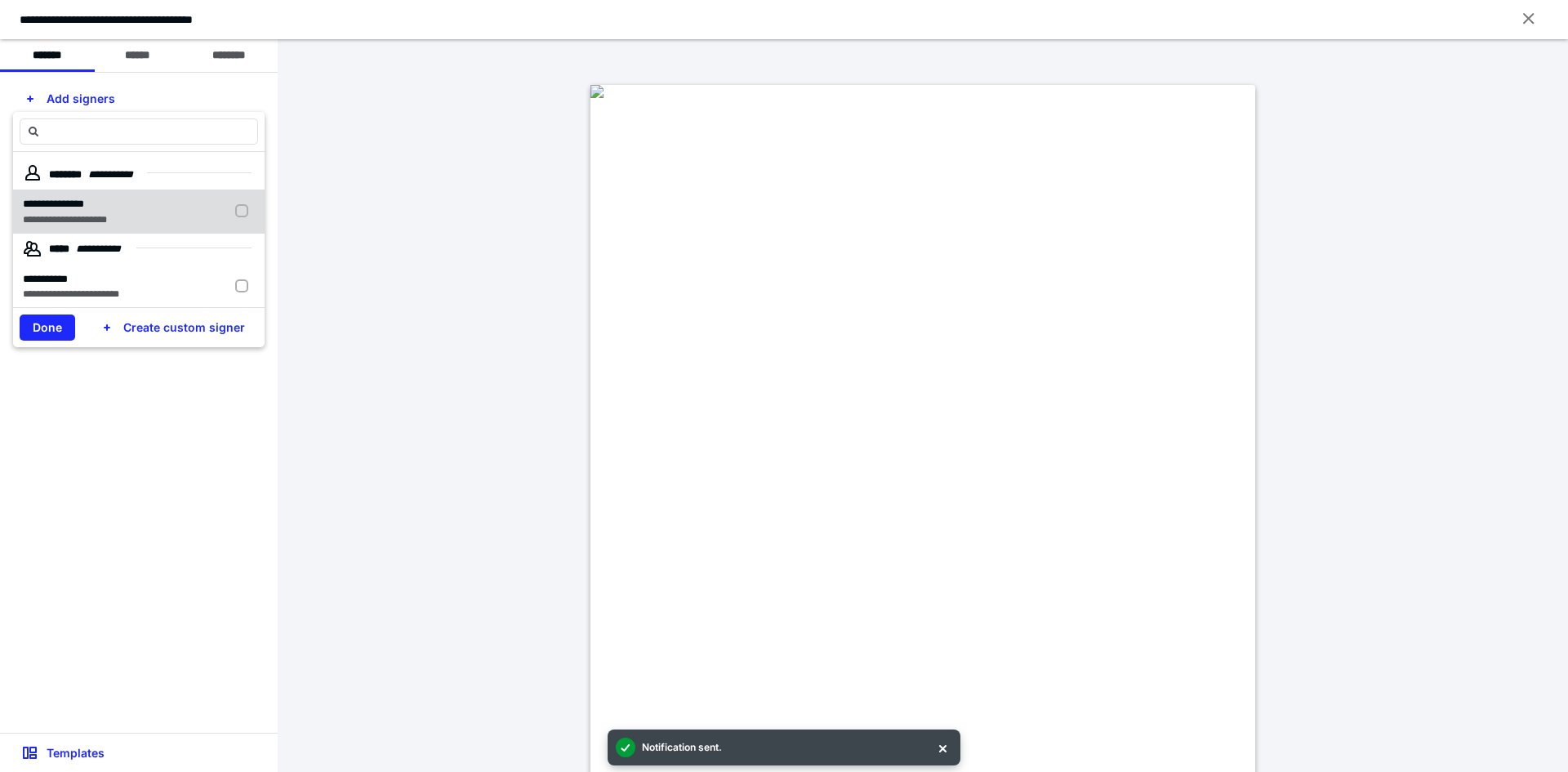 click on "**********" at bounding box center (53, 203) 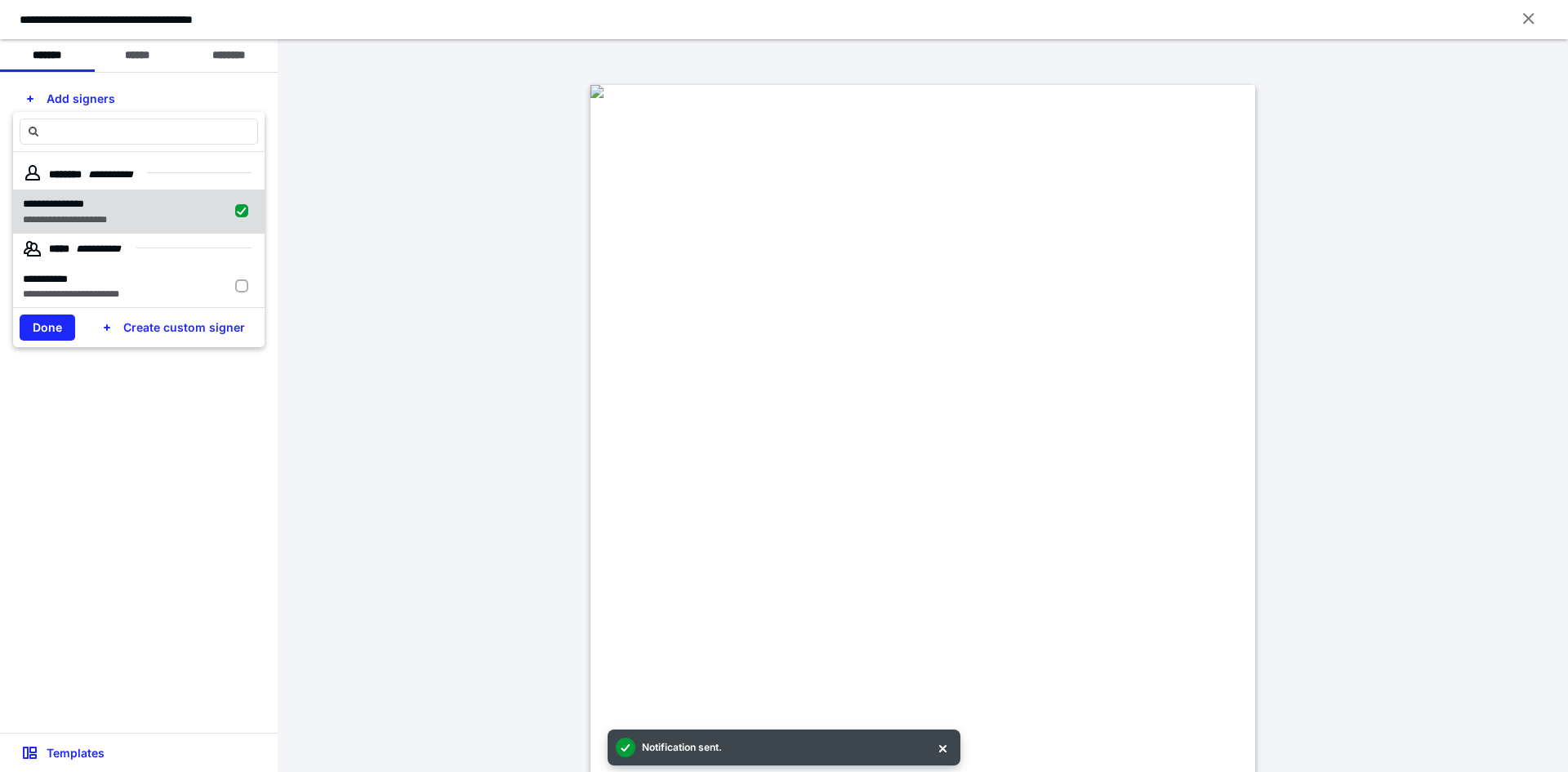 checkbox on "true" 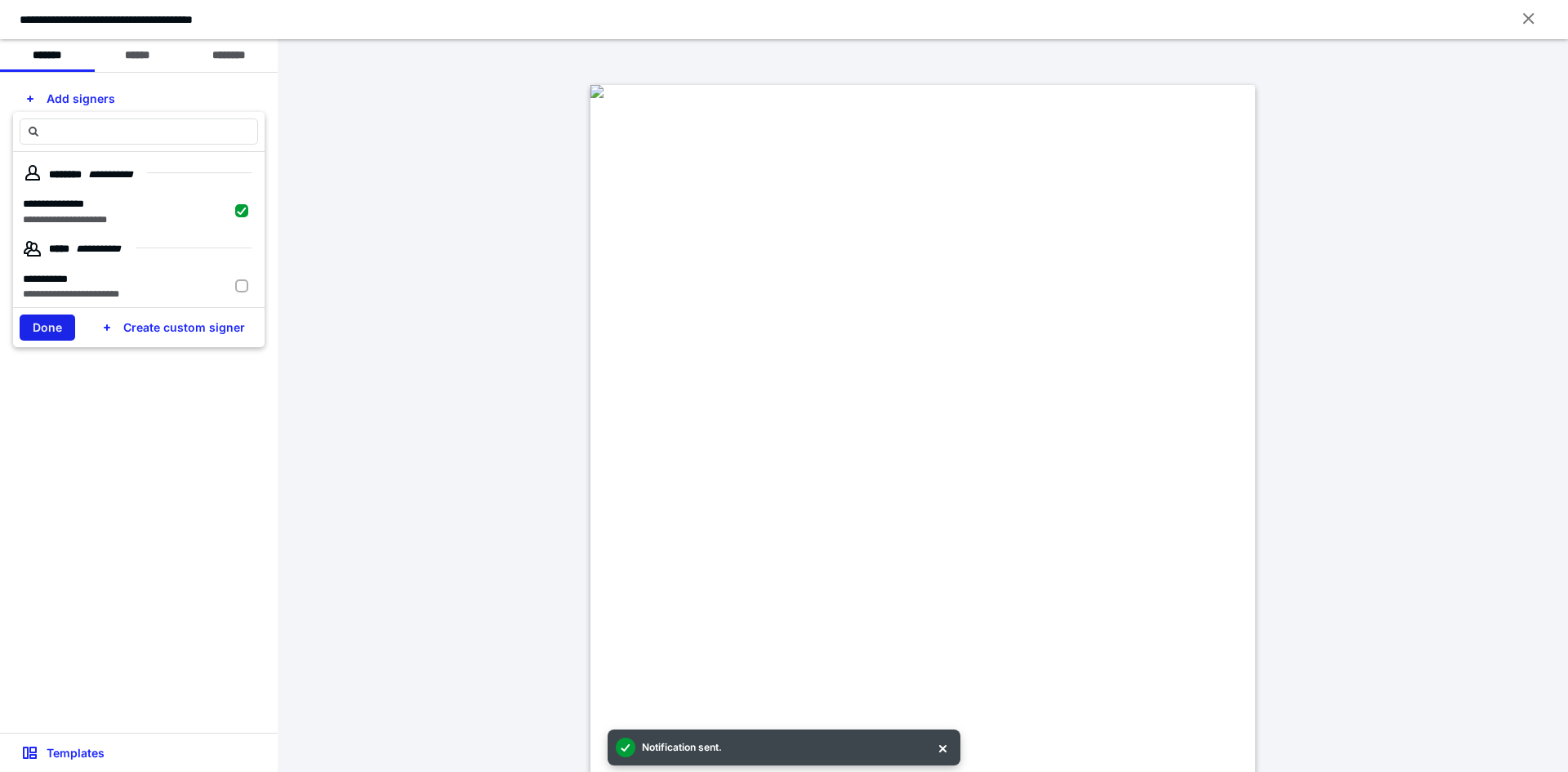 drag, startPoint x: 64, startPoint y: 325, endPoint x: 157, endPoint y: 140, distance: 207.06038 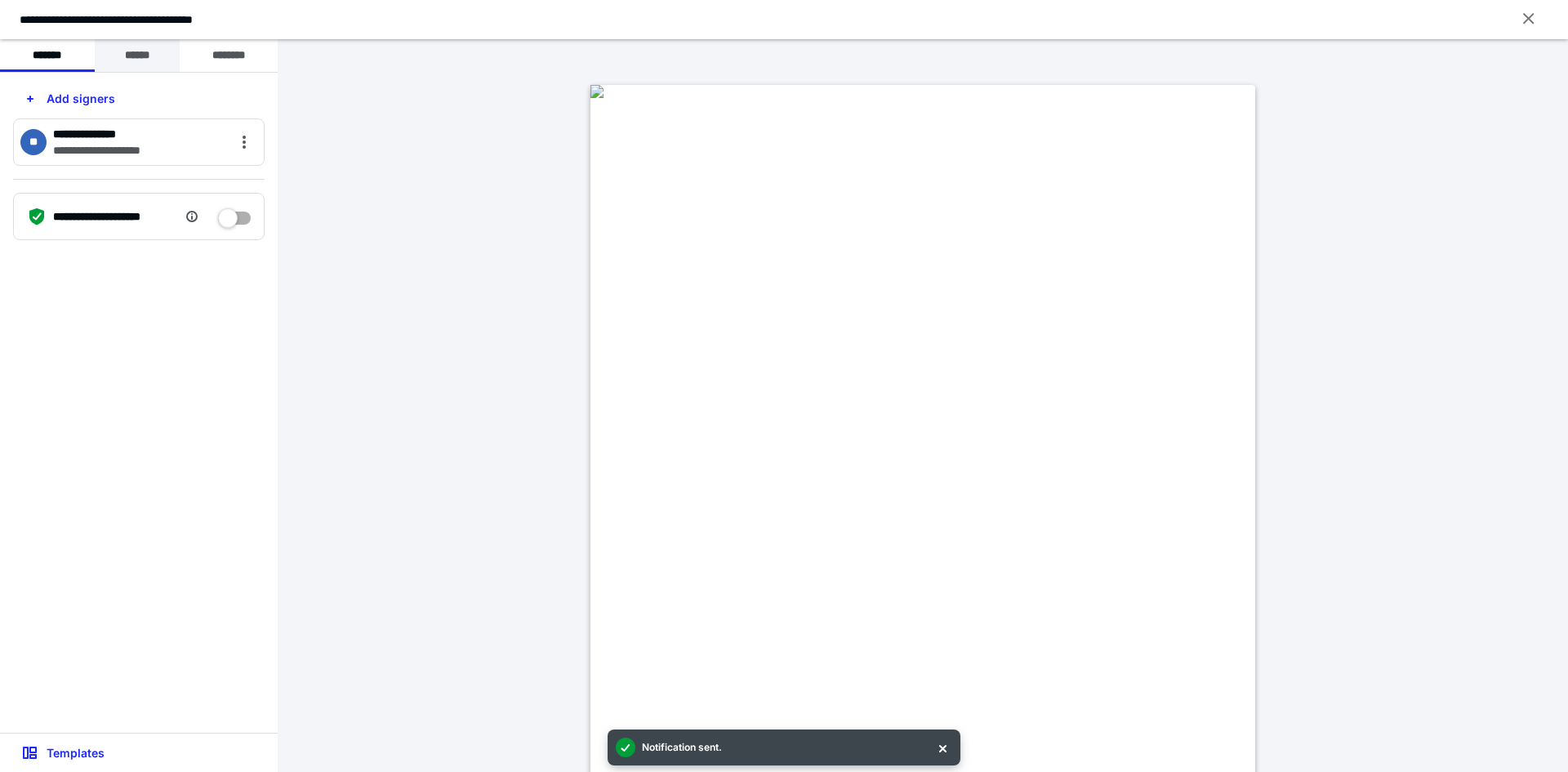 click on "******" at bounding box center (137, 56) 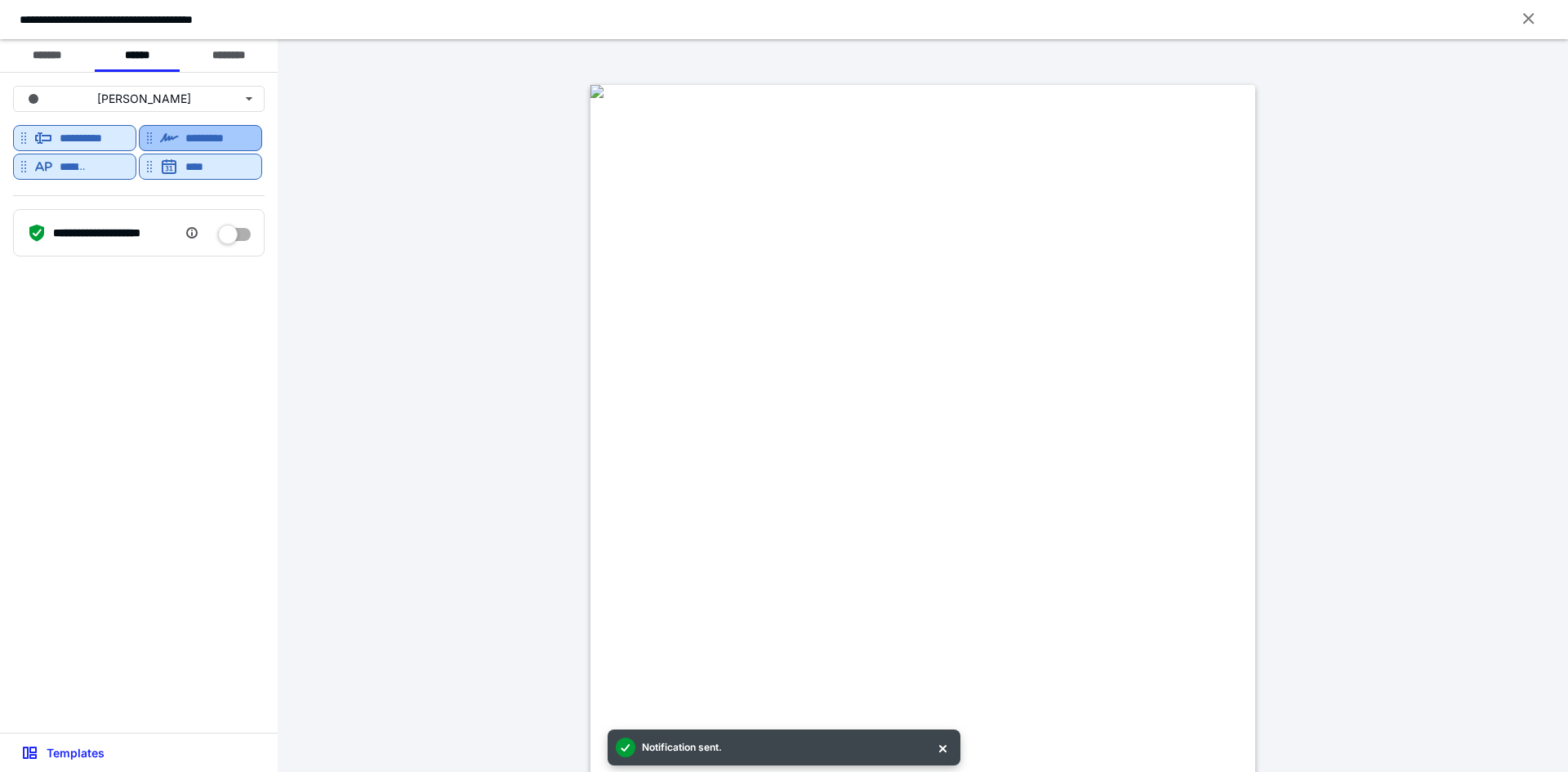 click 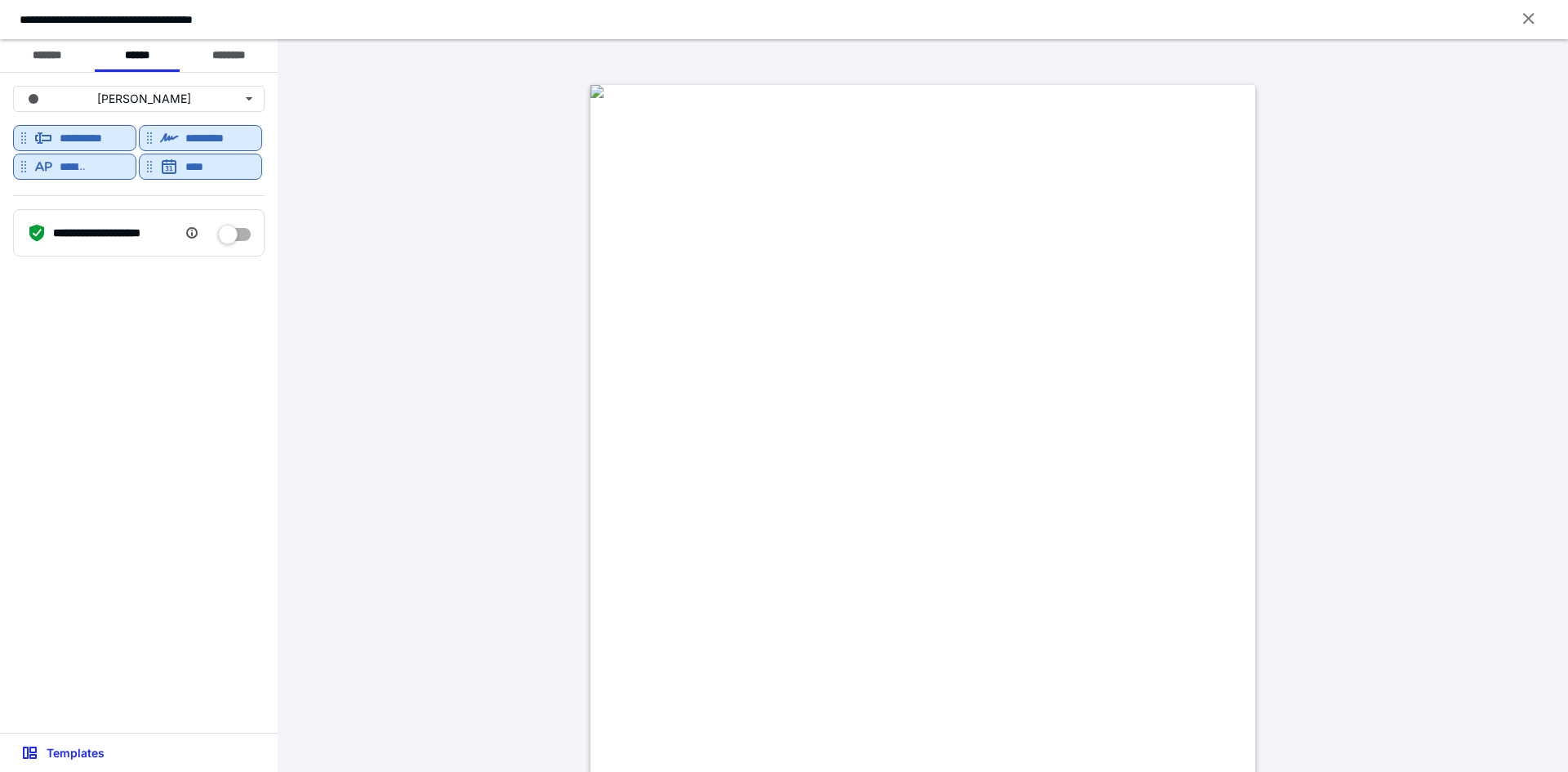 drag, startPoint x: 170, startPoint y: 139, endPoint x: 669, endPoint y: 533, distance: 635.79635 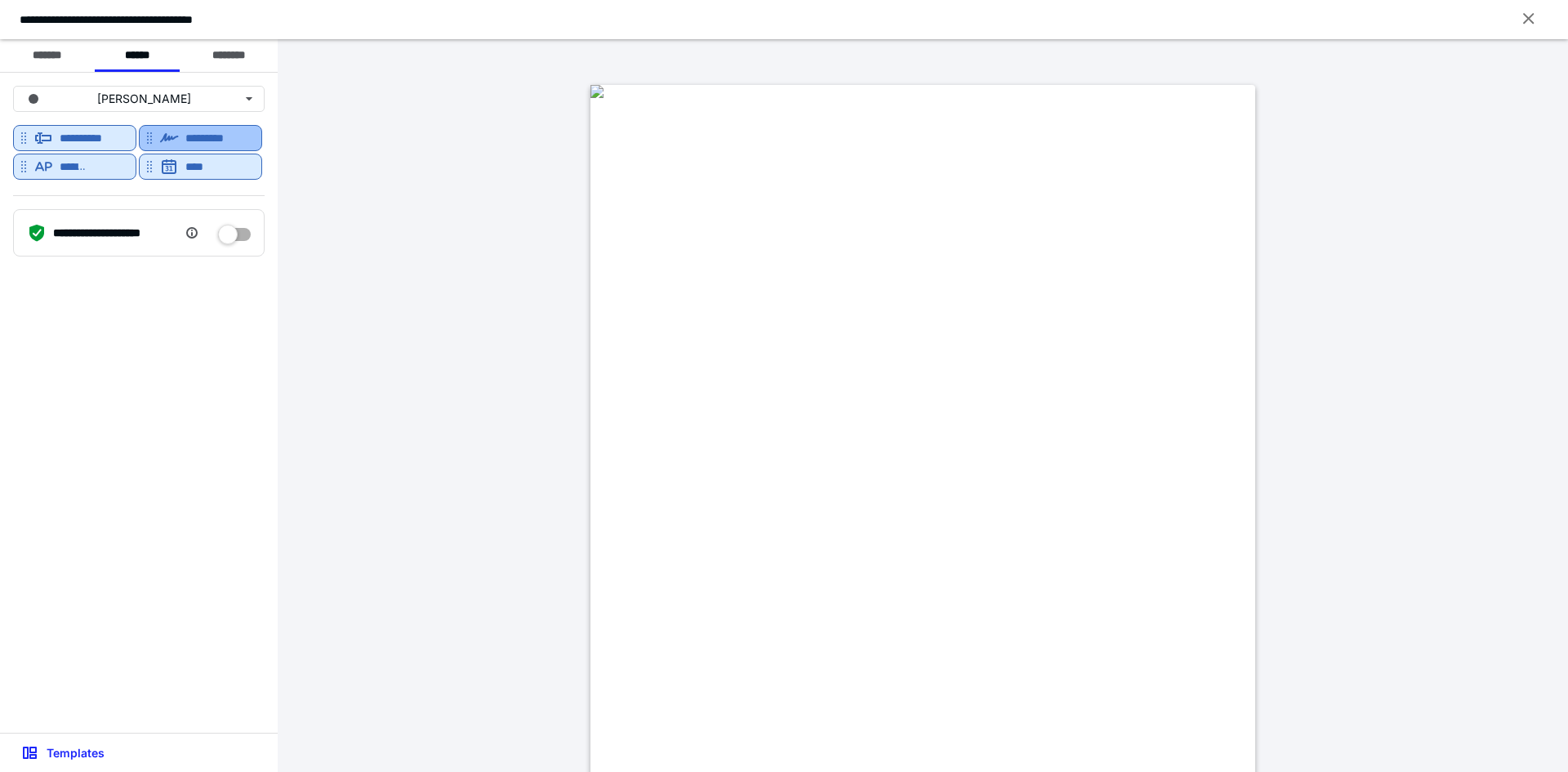 click on "*********" at bounding box center [214, 138] 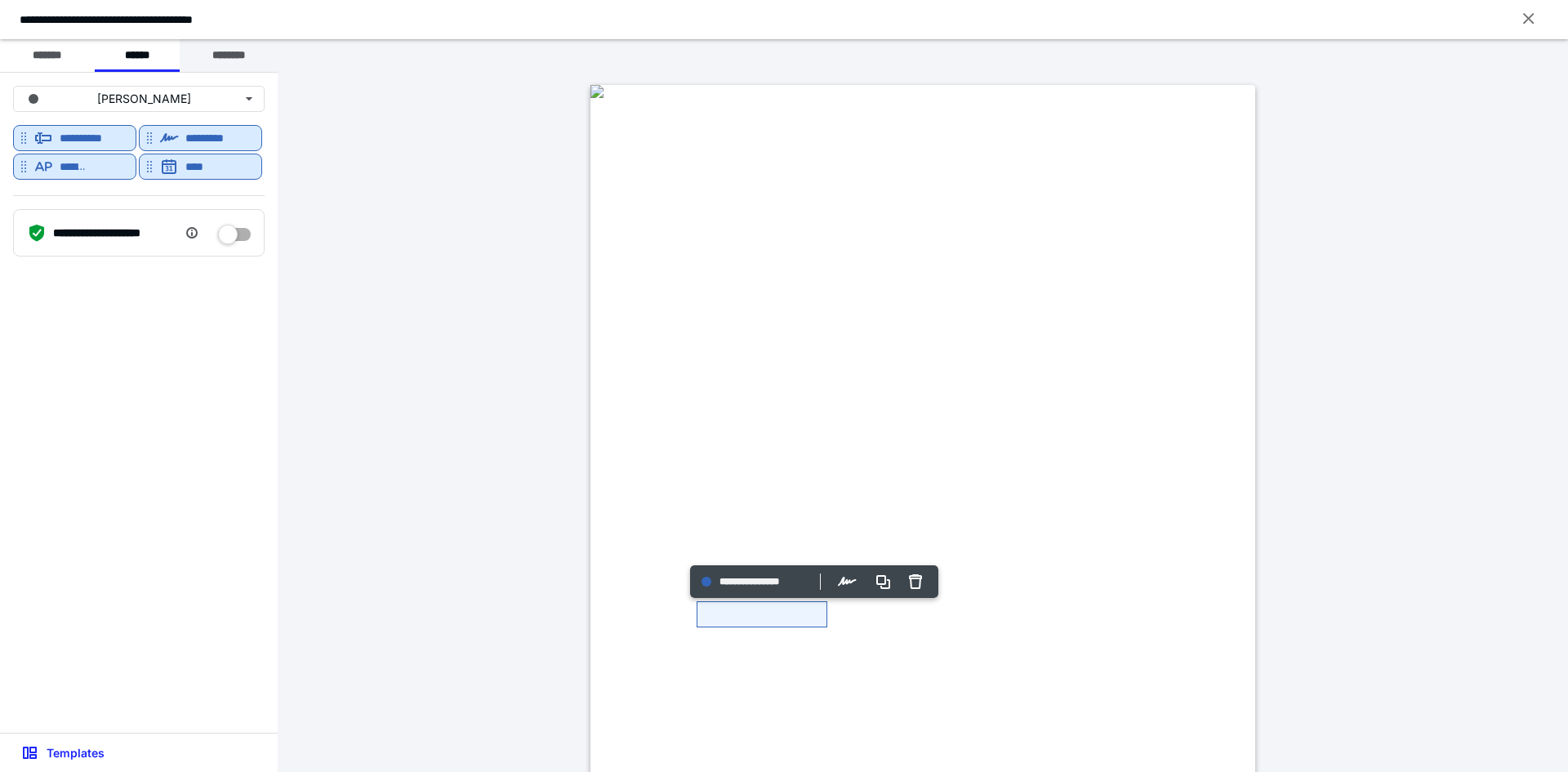 click on "********" at bounding box center (229, 56) 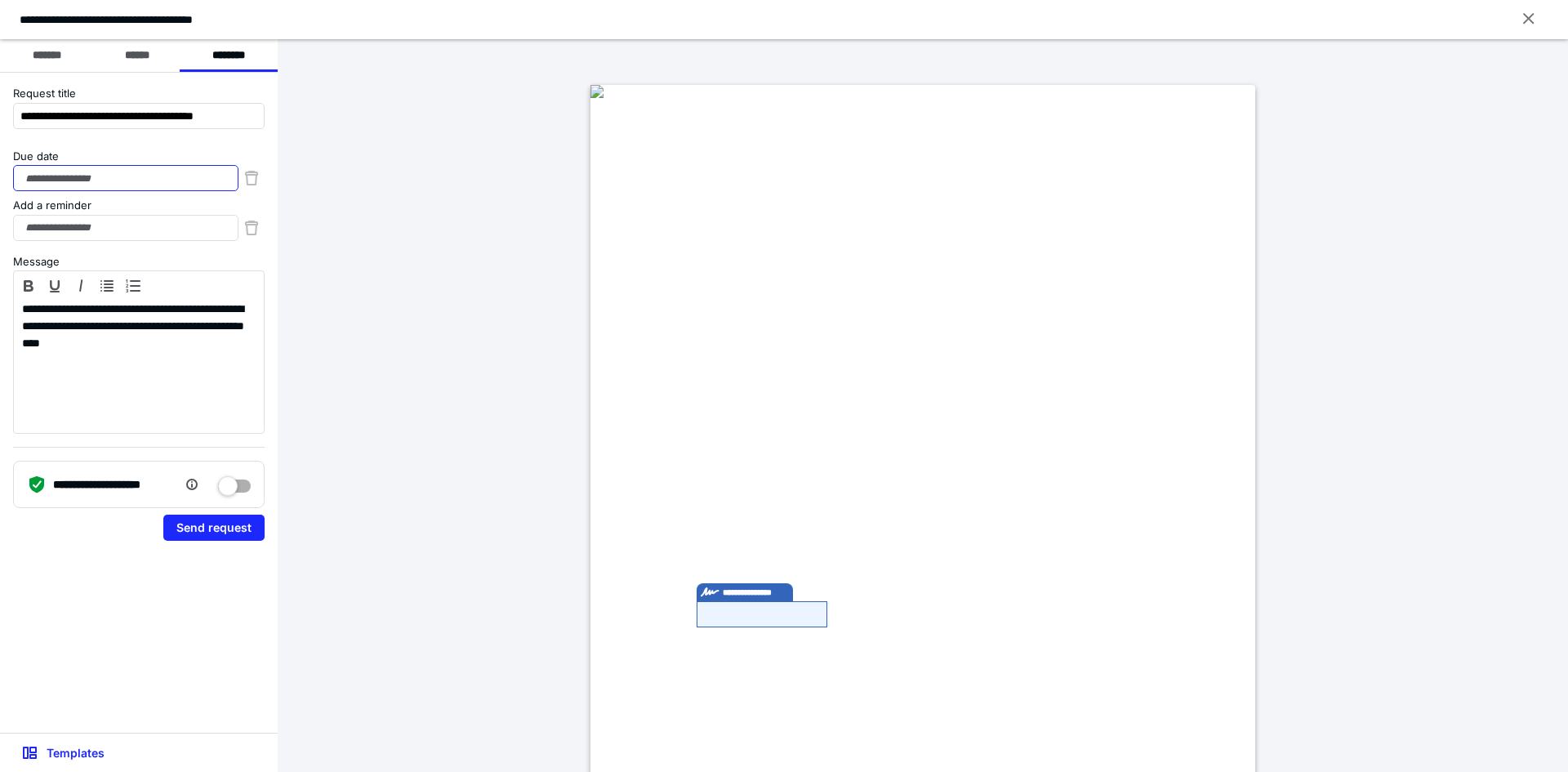 click on "Due date" at bounding box center [126, 178] 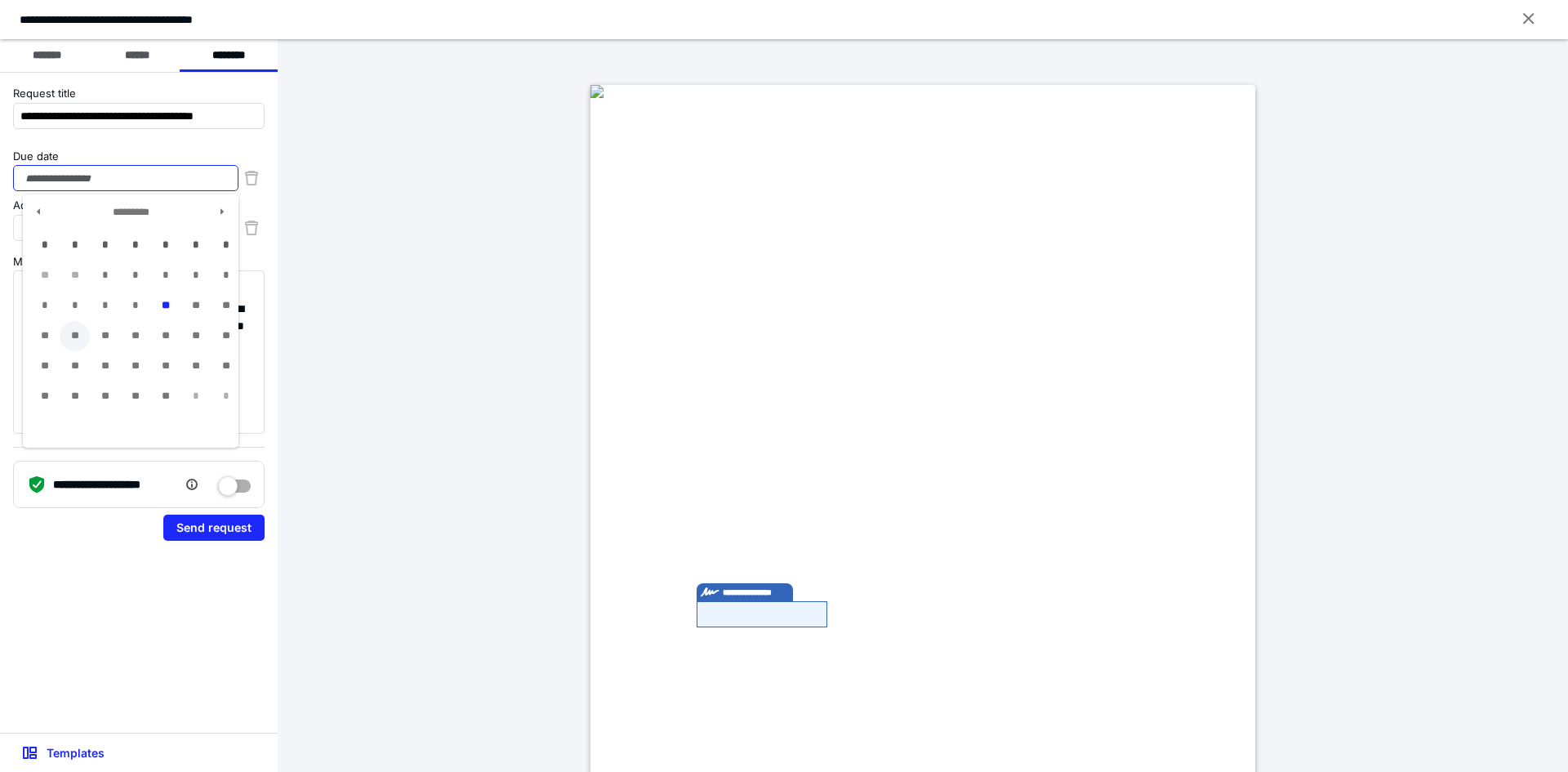 click on "**" at bounding box center (74, 336) 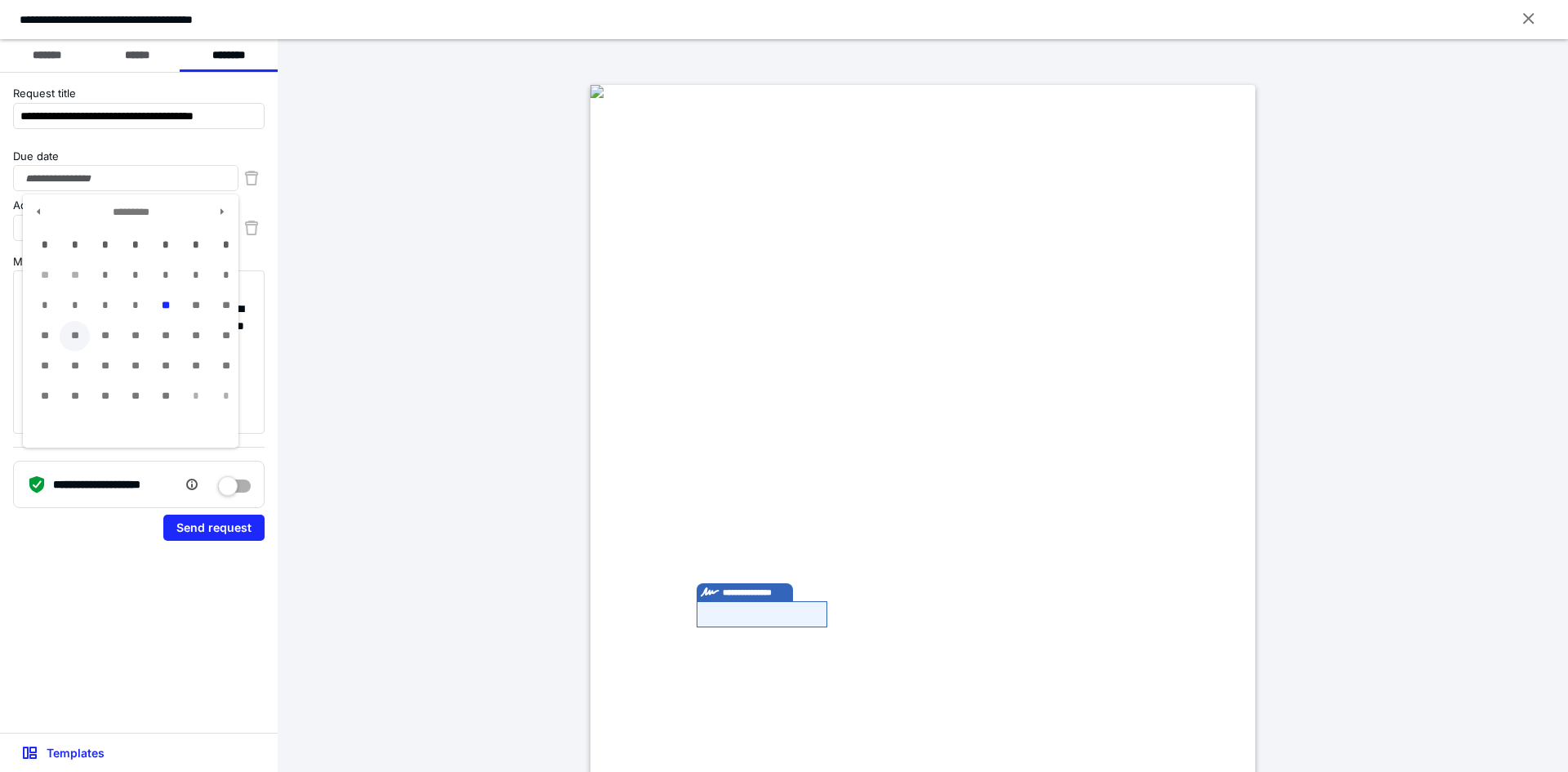 type on "**********" 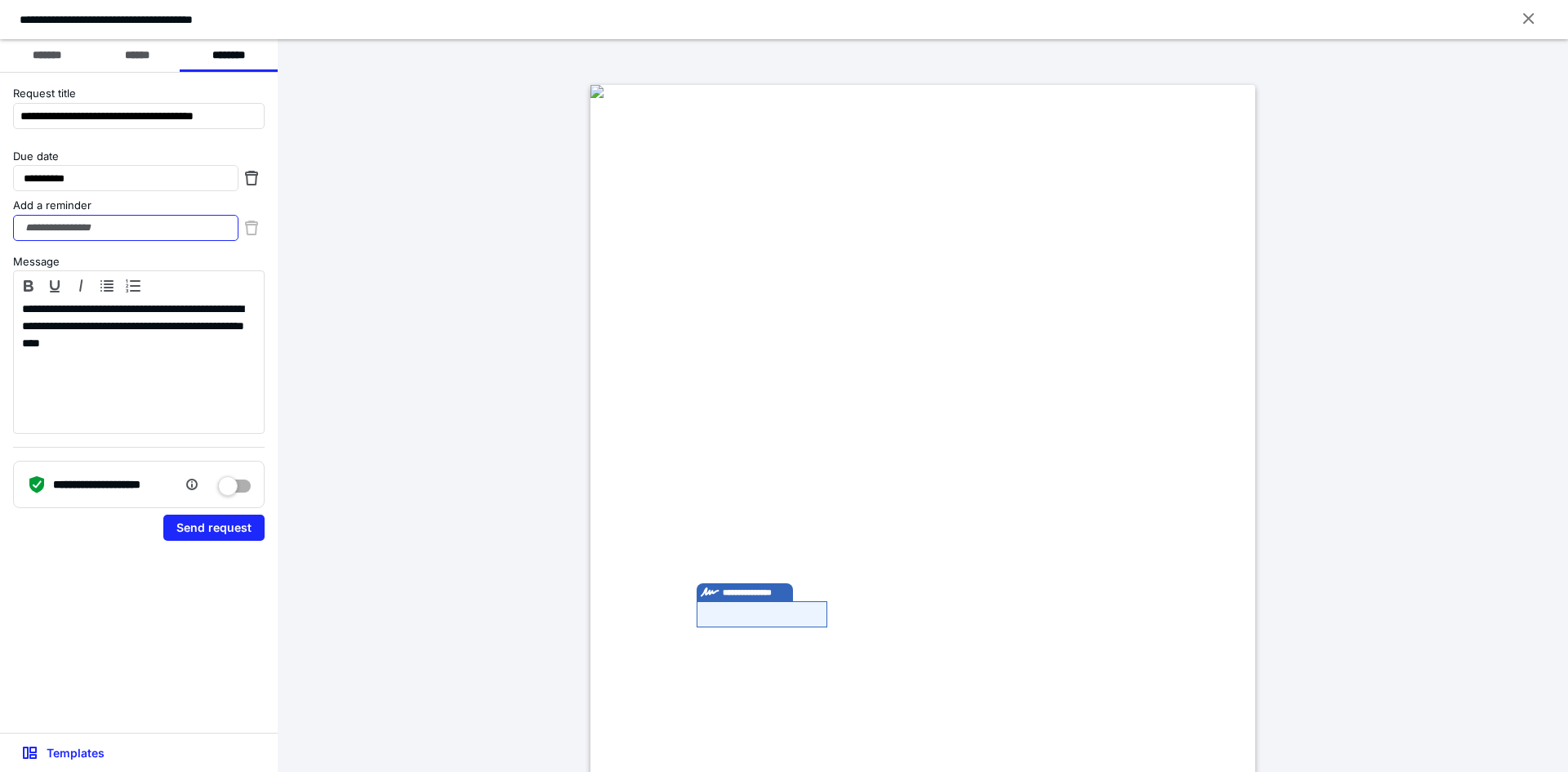 click on "Add a reminder" at bounding box center [126, 228] 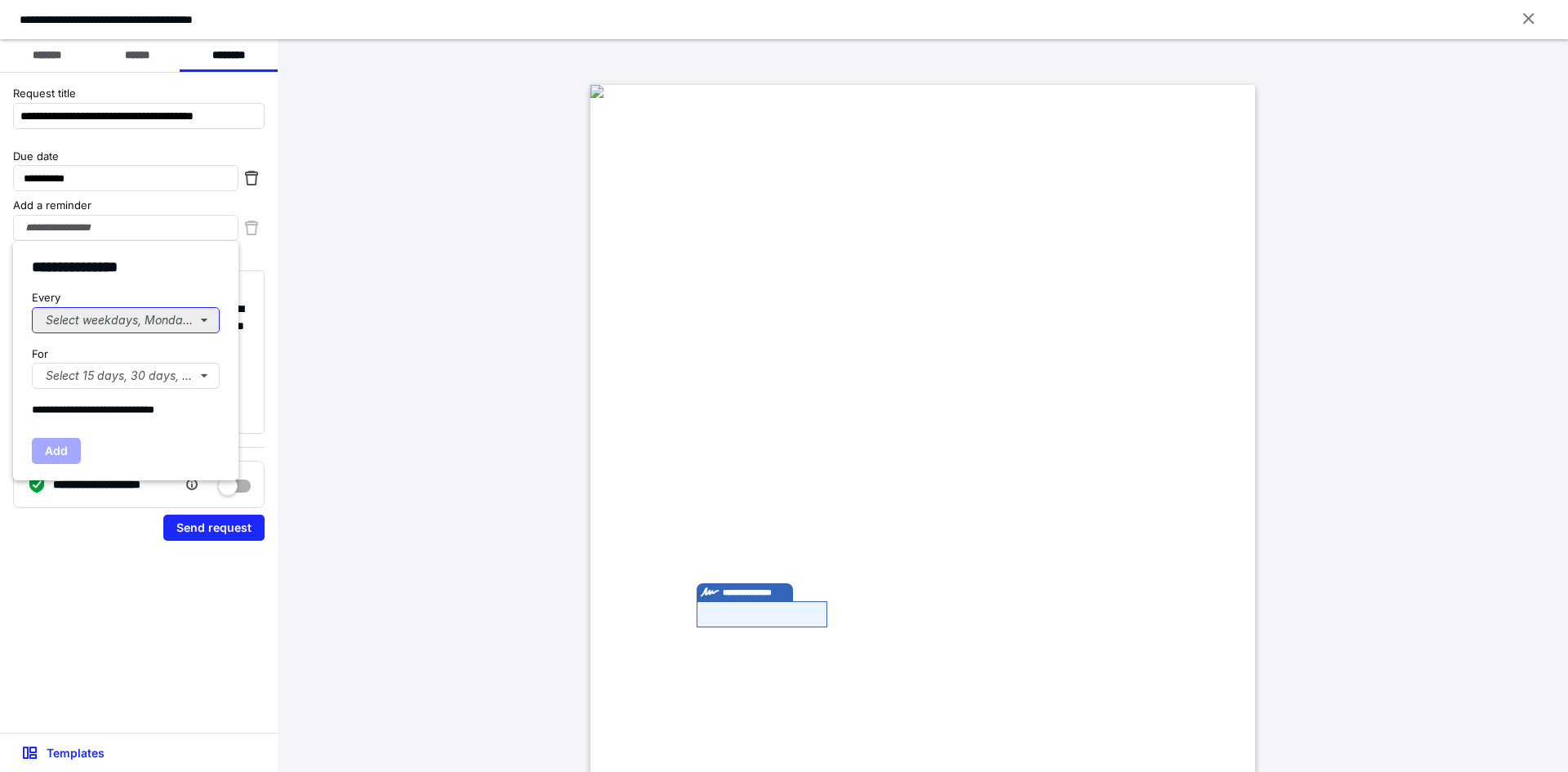 click on "Select weekdays, Mondays, or Tues..." at bounding box center (126, 320) 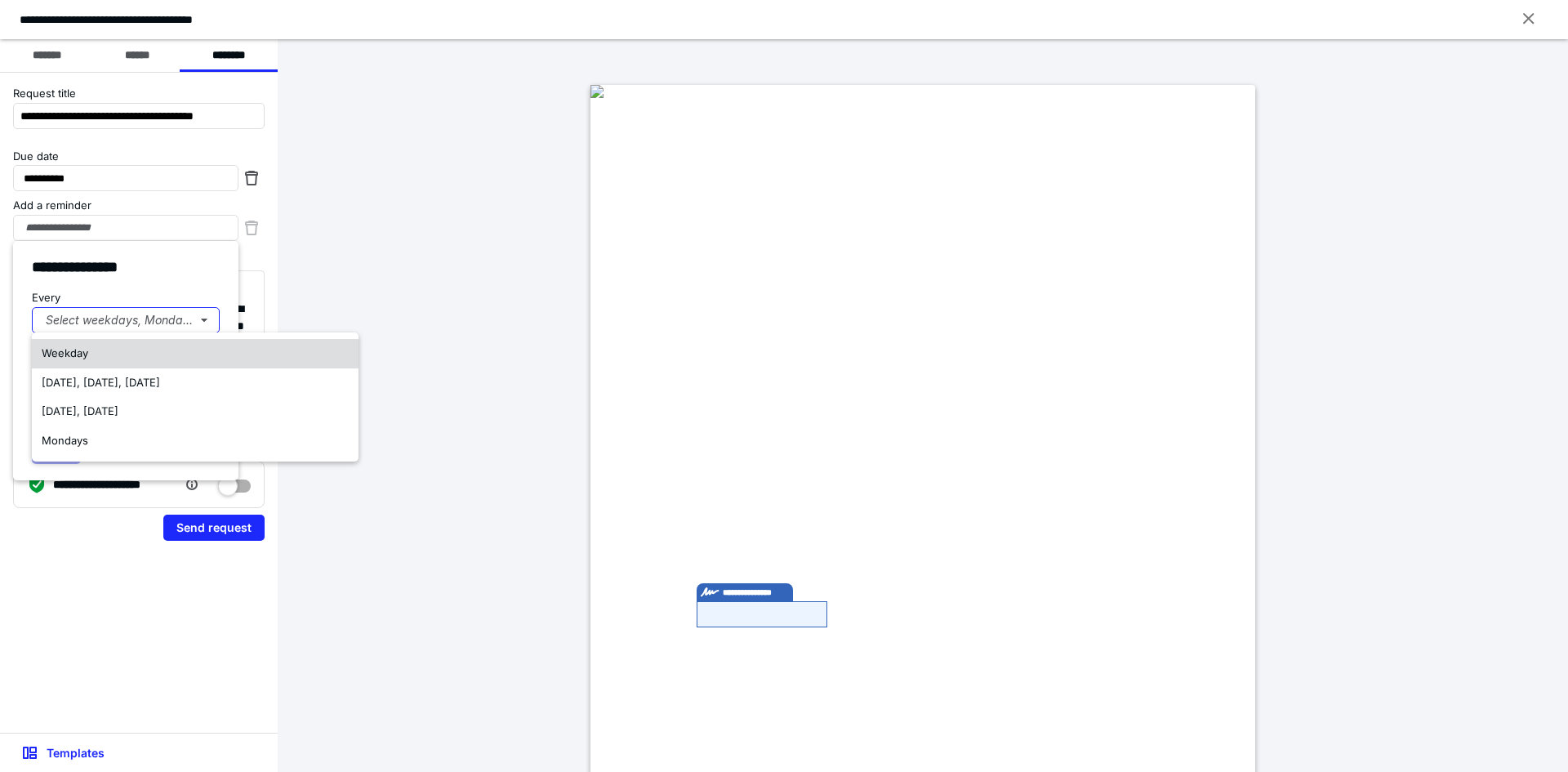 click on "Weekday" at bounding box center [65, 353] 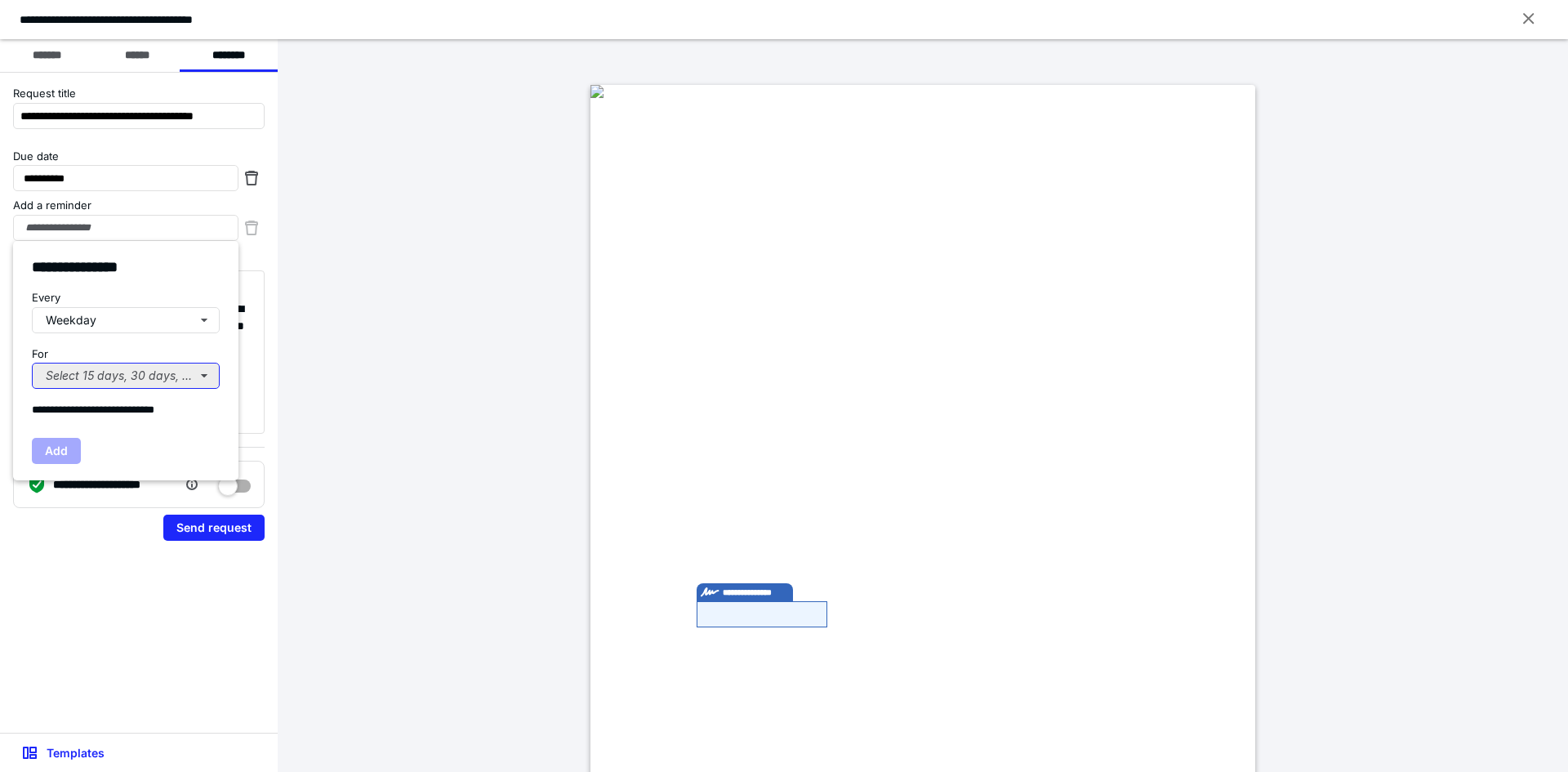click on "Select 15 days, 30 days, or 45 days..." at bounding box center [126, 376] 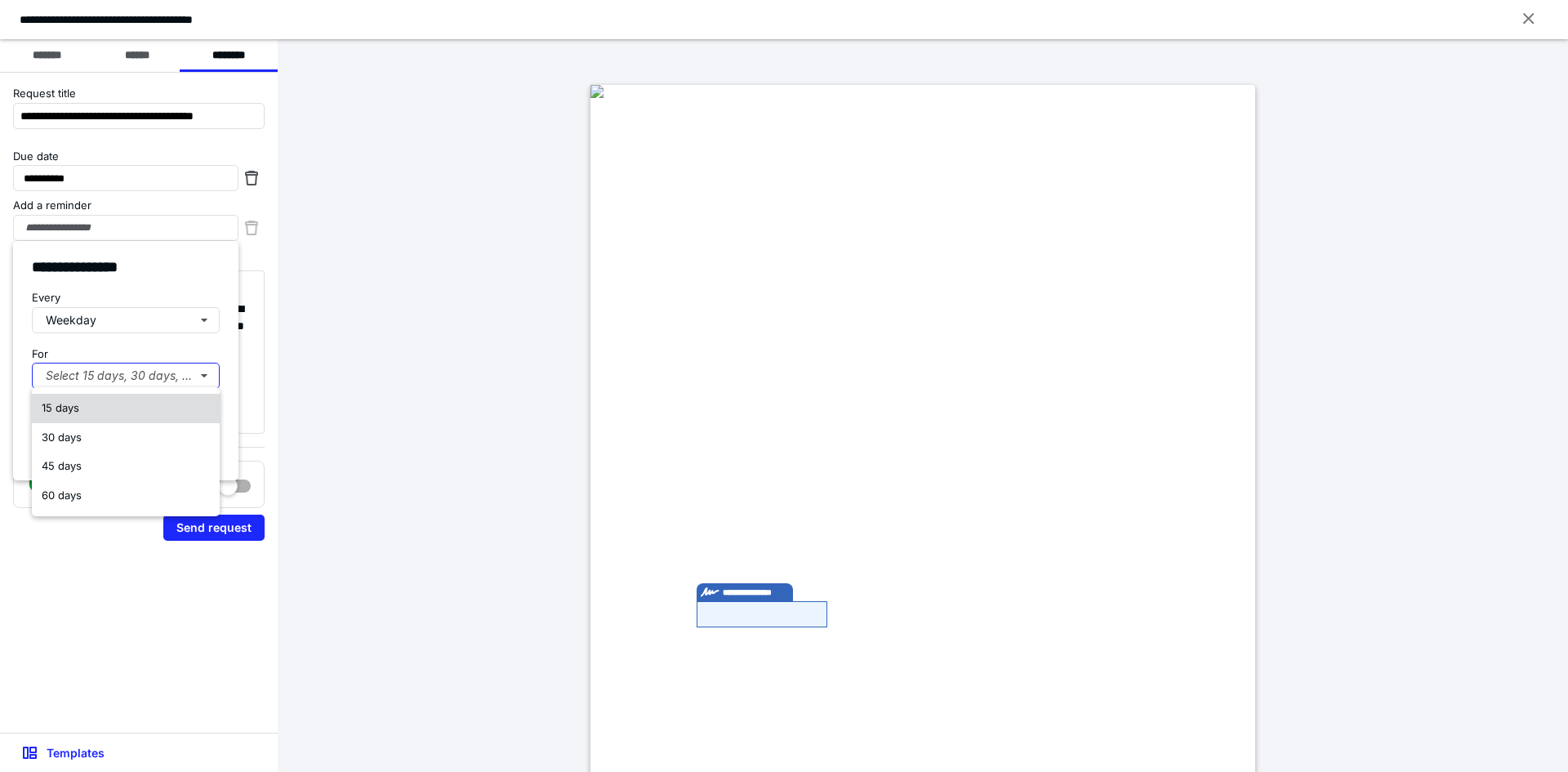 click on "15 days" at bounding box center [60, 408] 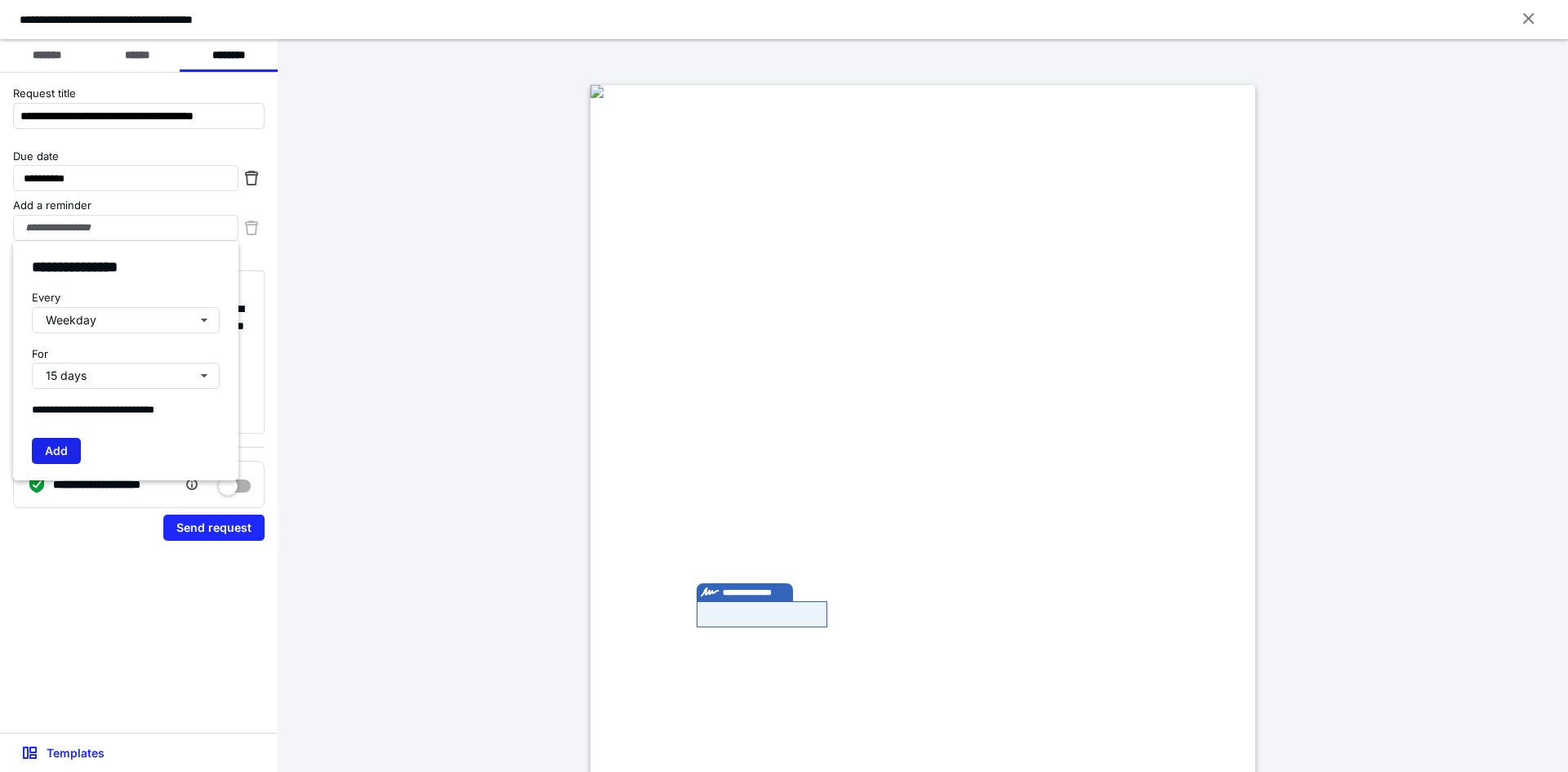 click on "Add" at bounding box center (56, 451) 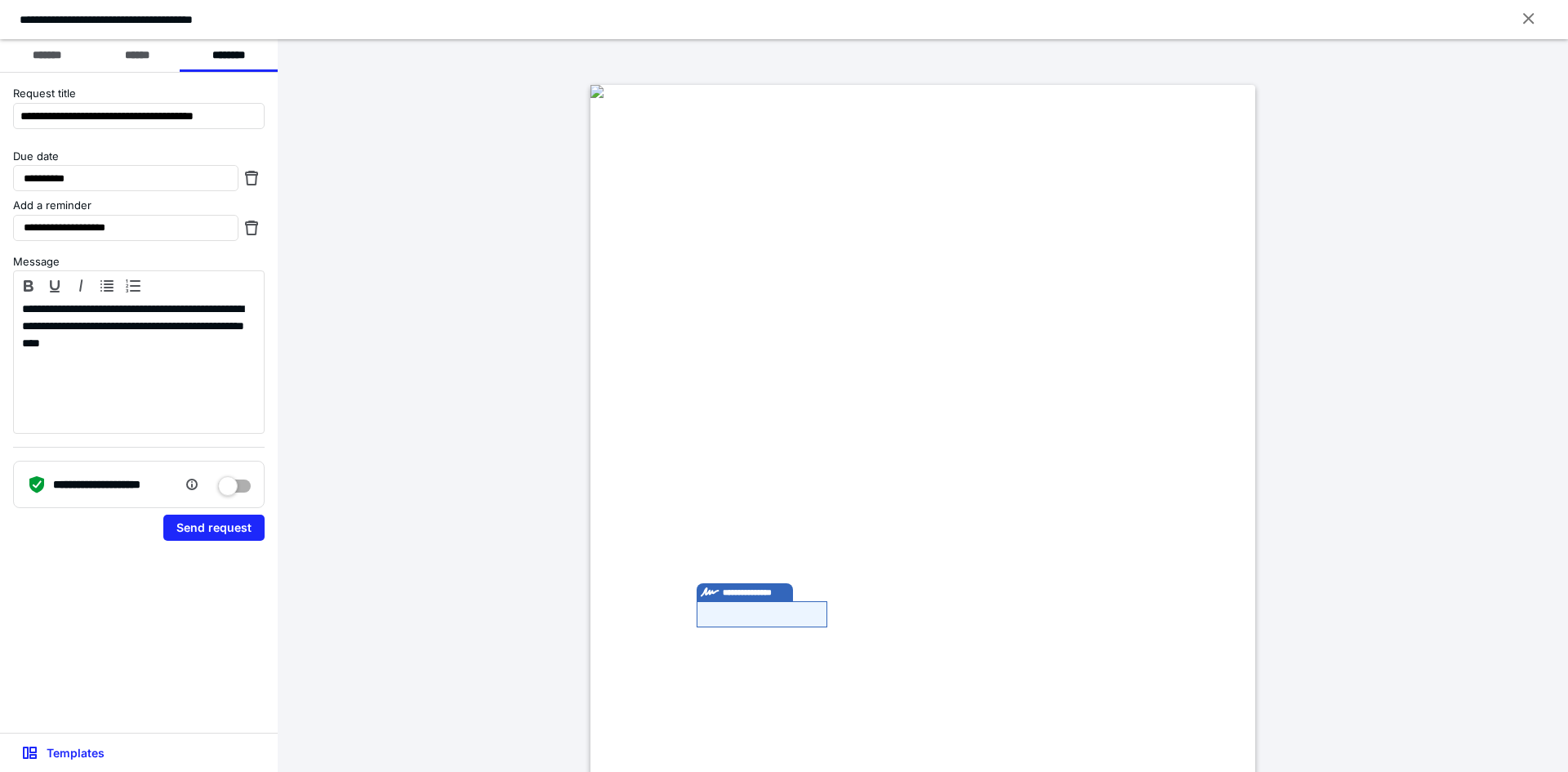 type on "**********" 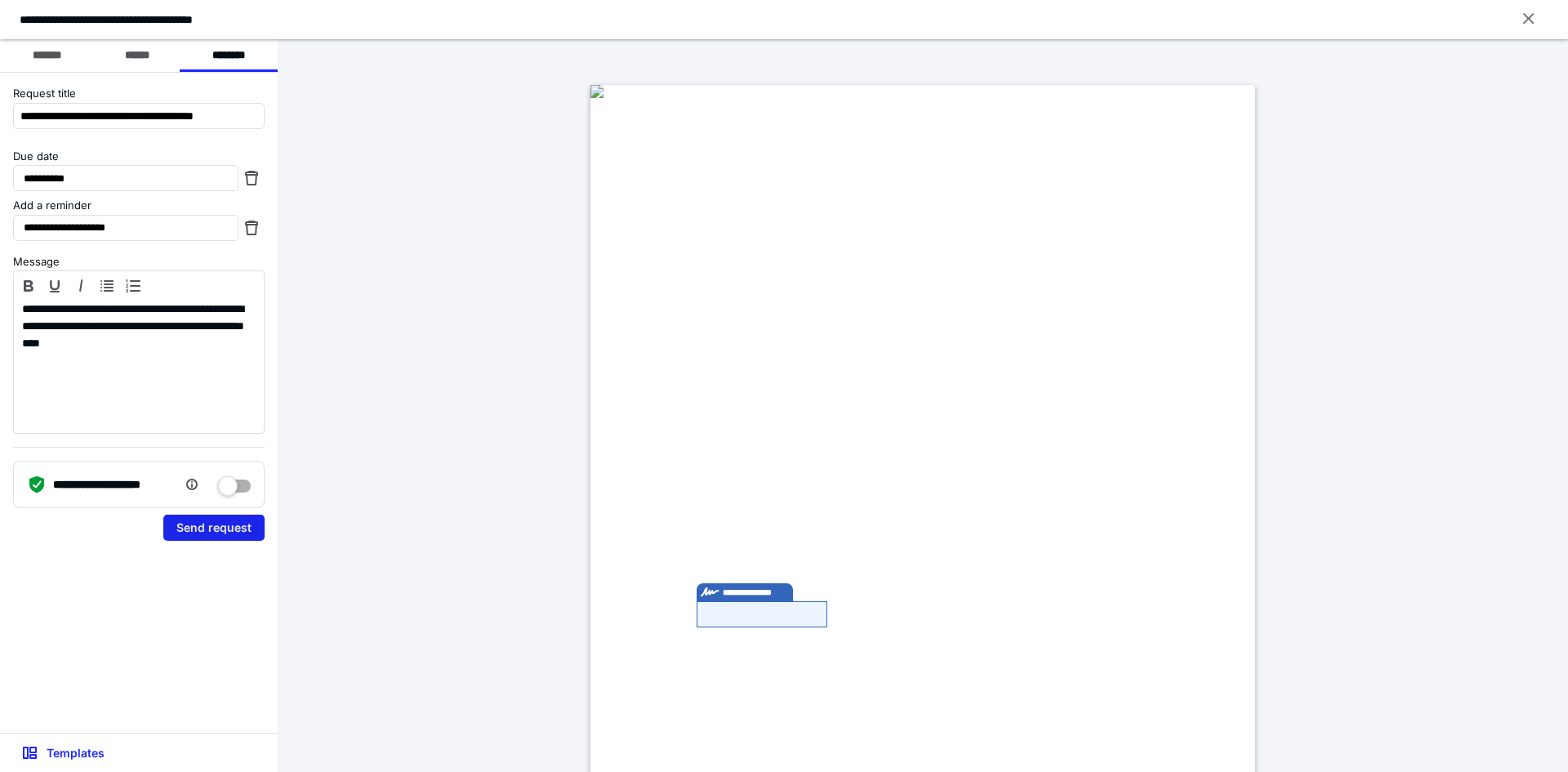 click on "Send request" at bounding box center (214, 528) 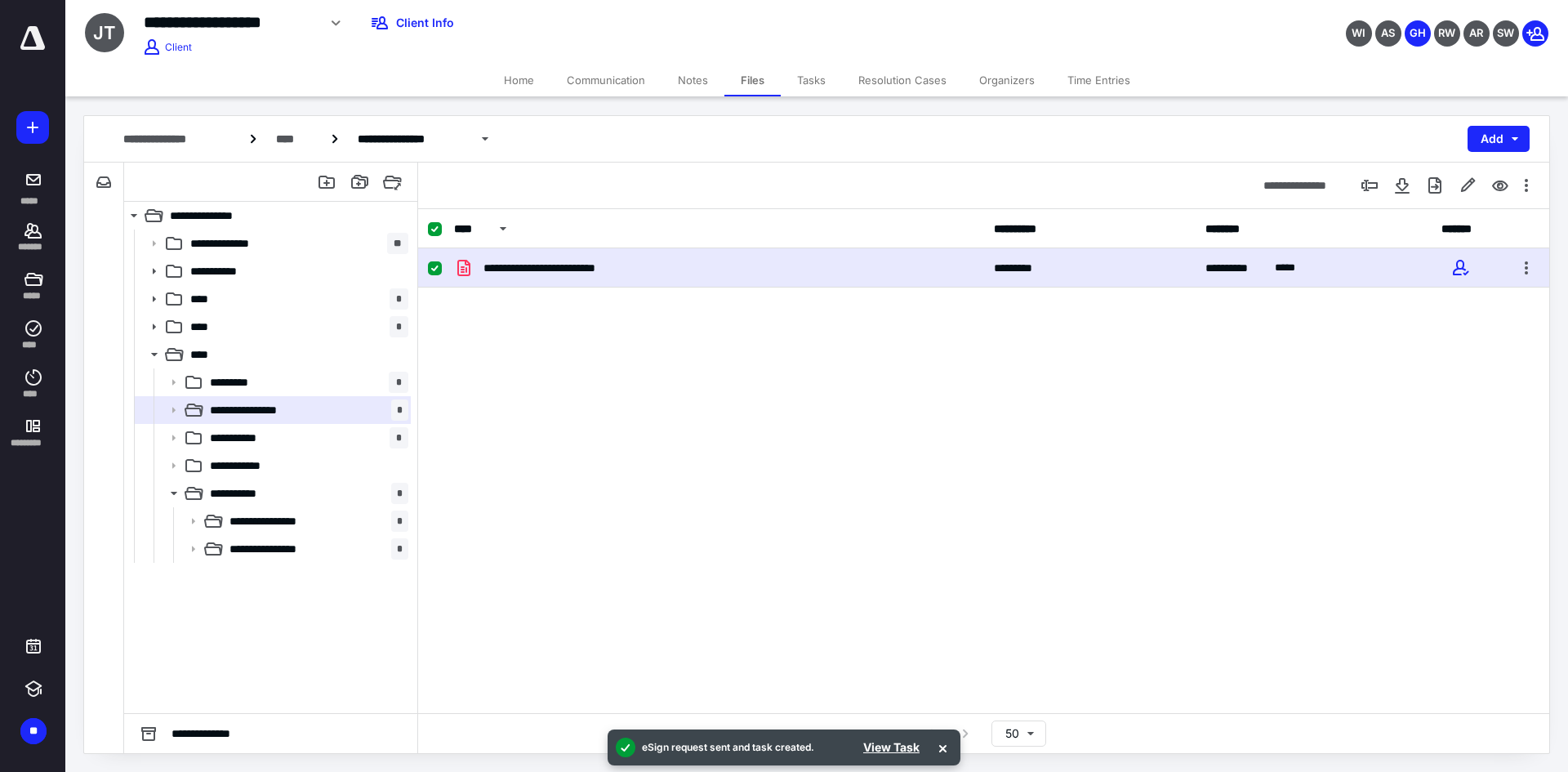 click on "Communication" at bounding box center [606, 80] 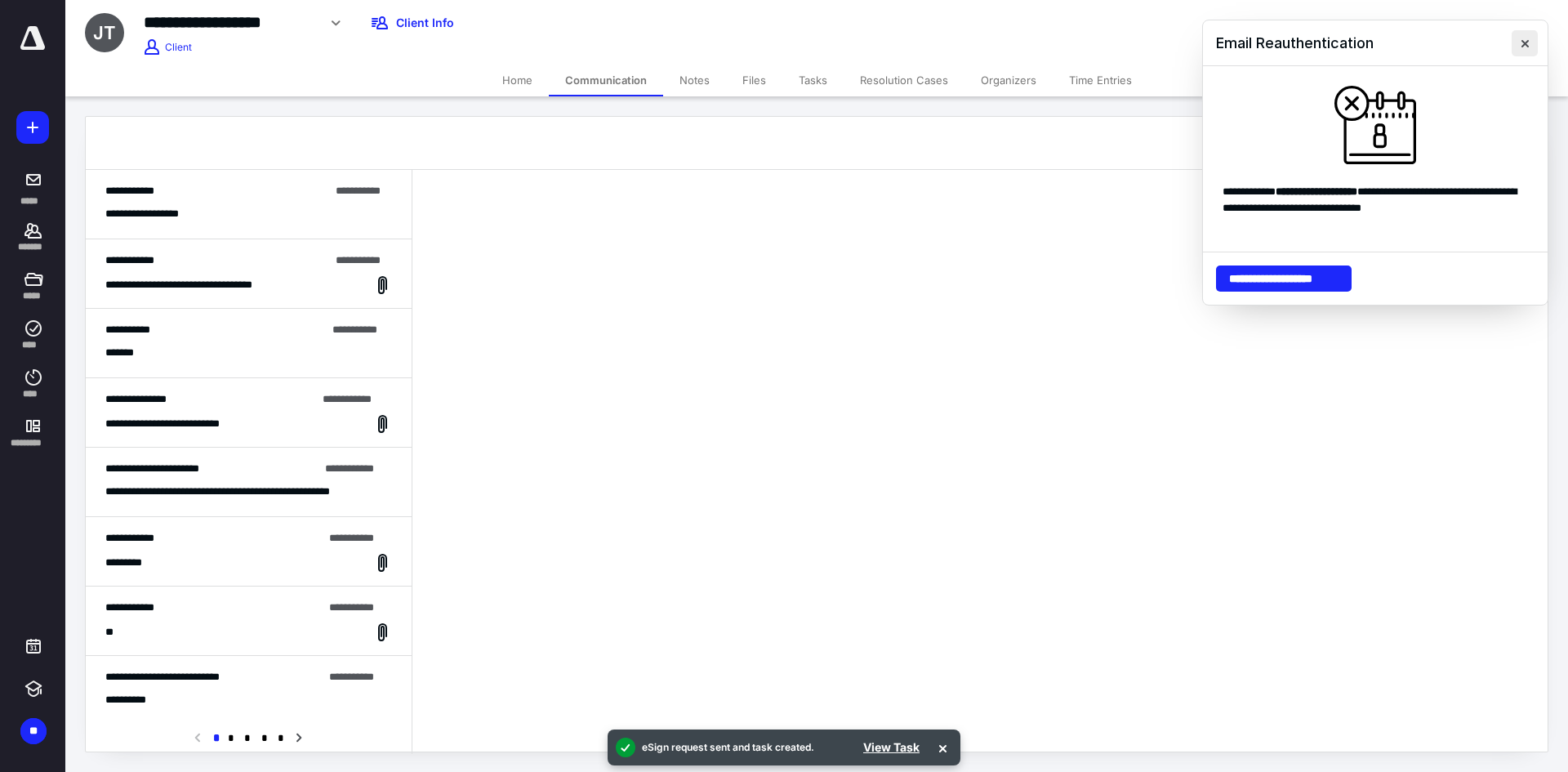 click at bounding box center [1525, 43] 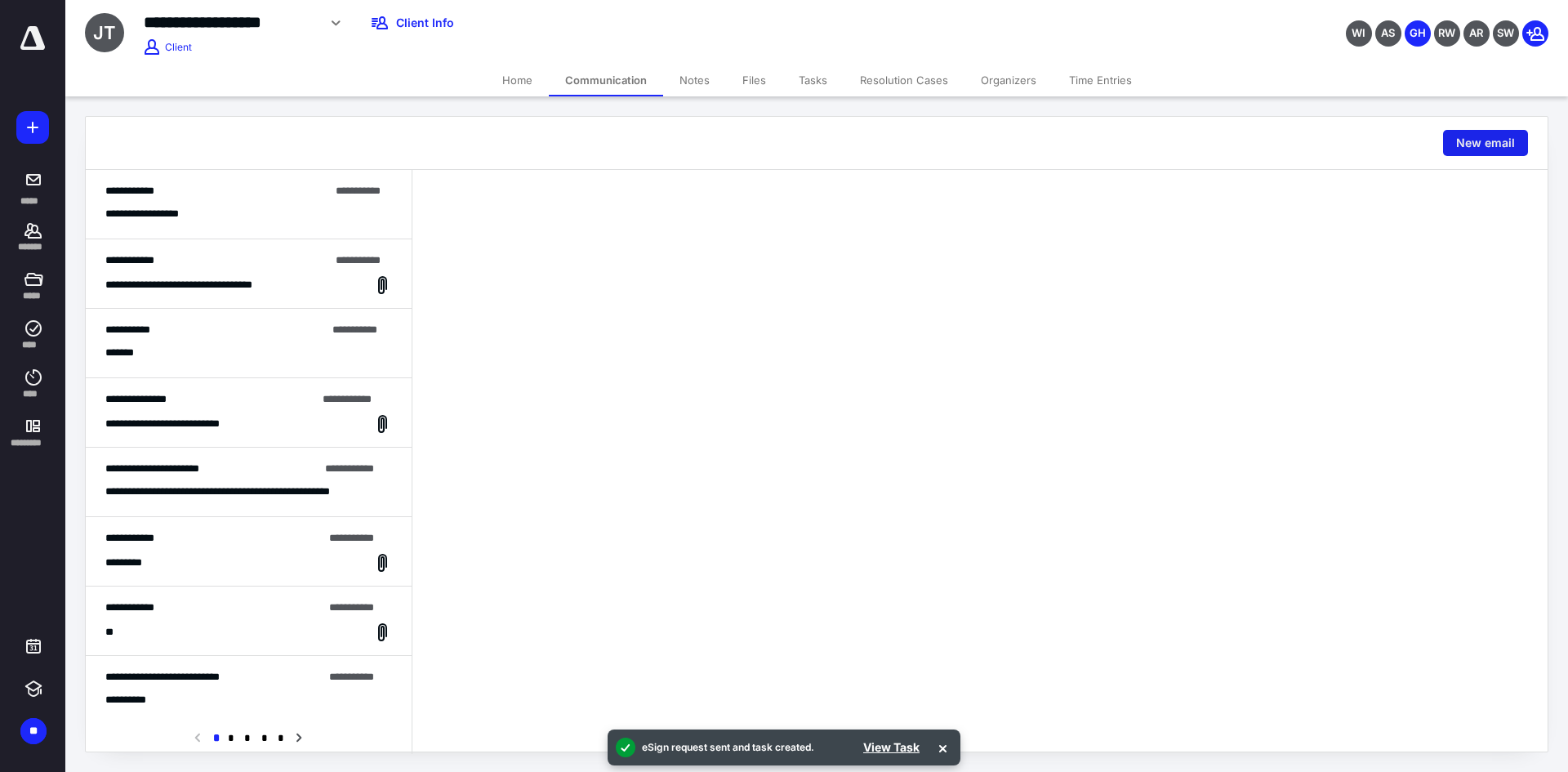click on "New email" at bounding box center (1486, 143) 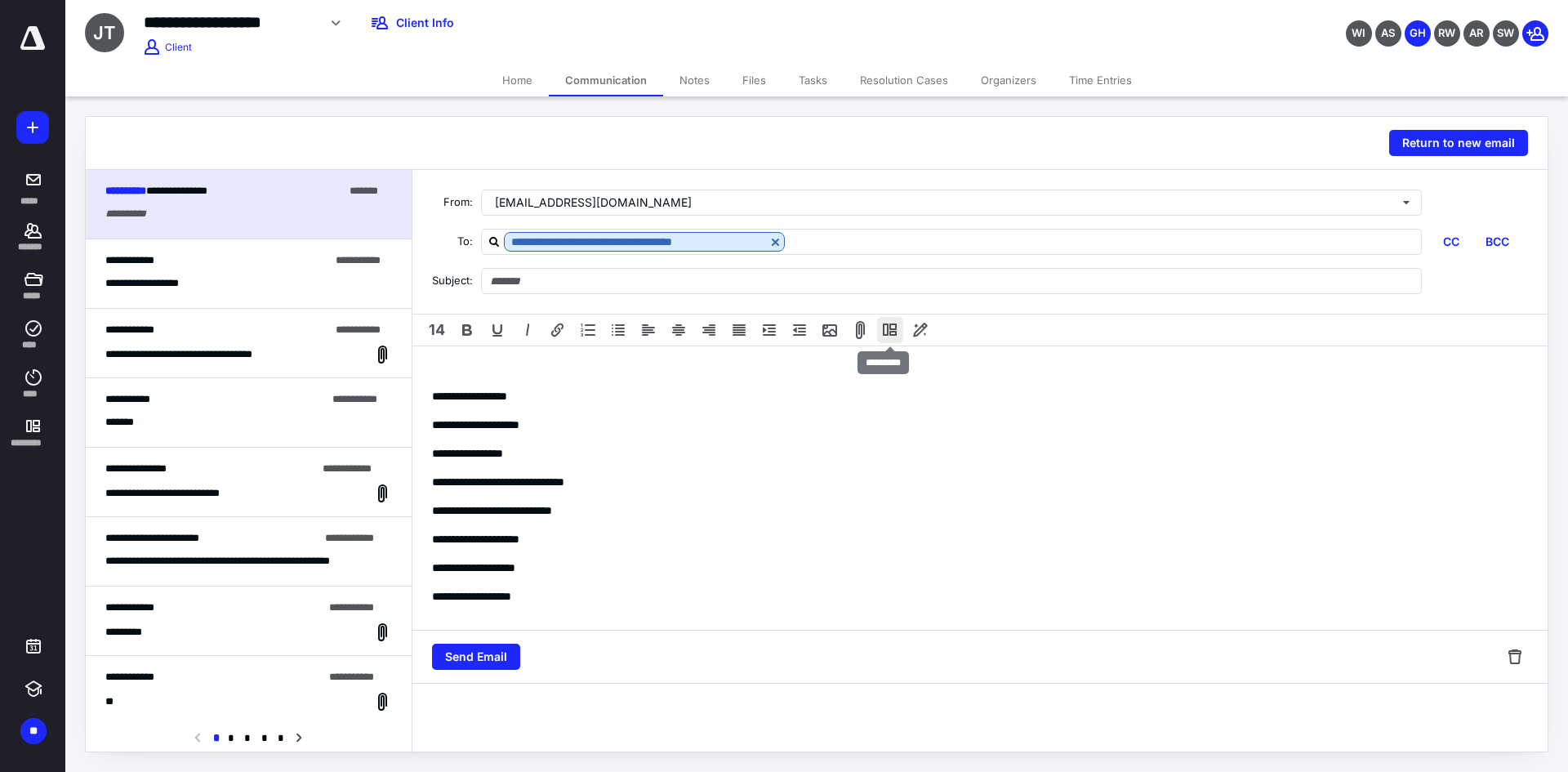 click at bounding box center (890, 330) 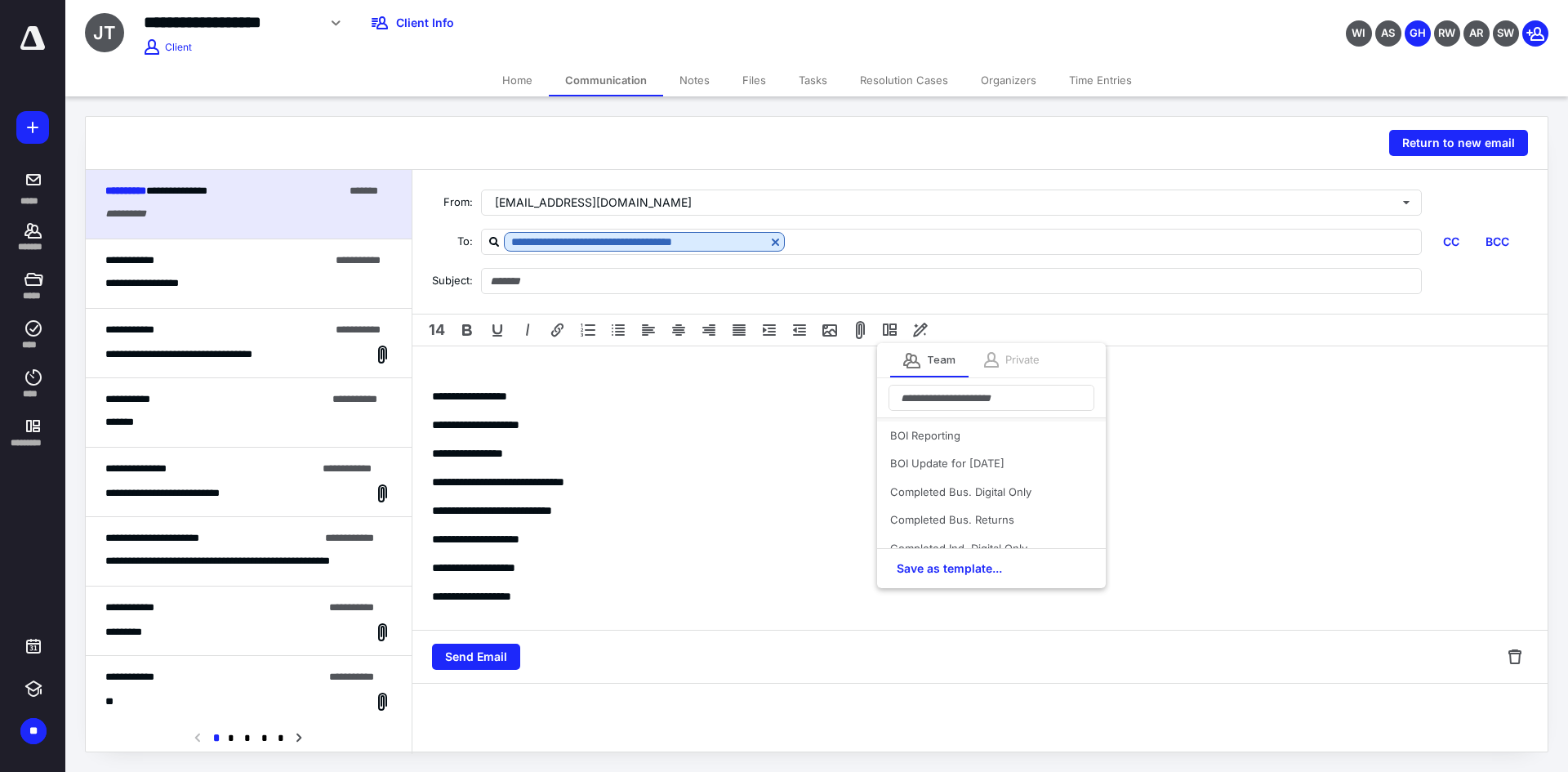 scroll, scrollTop: 163, scrollLeft: 0, axis: vertical 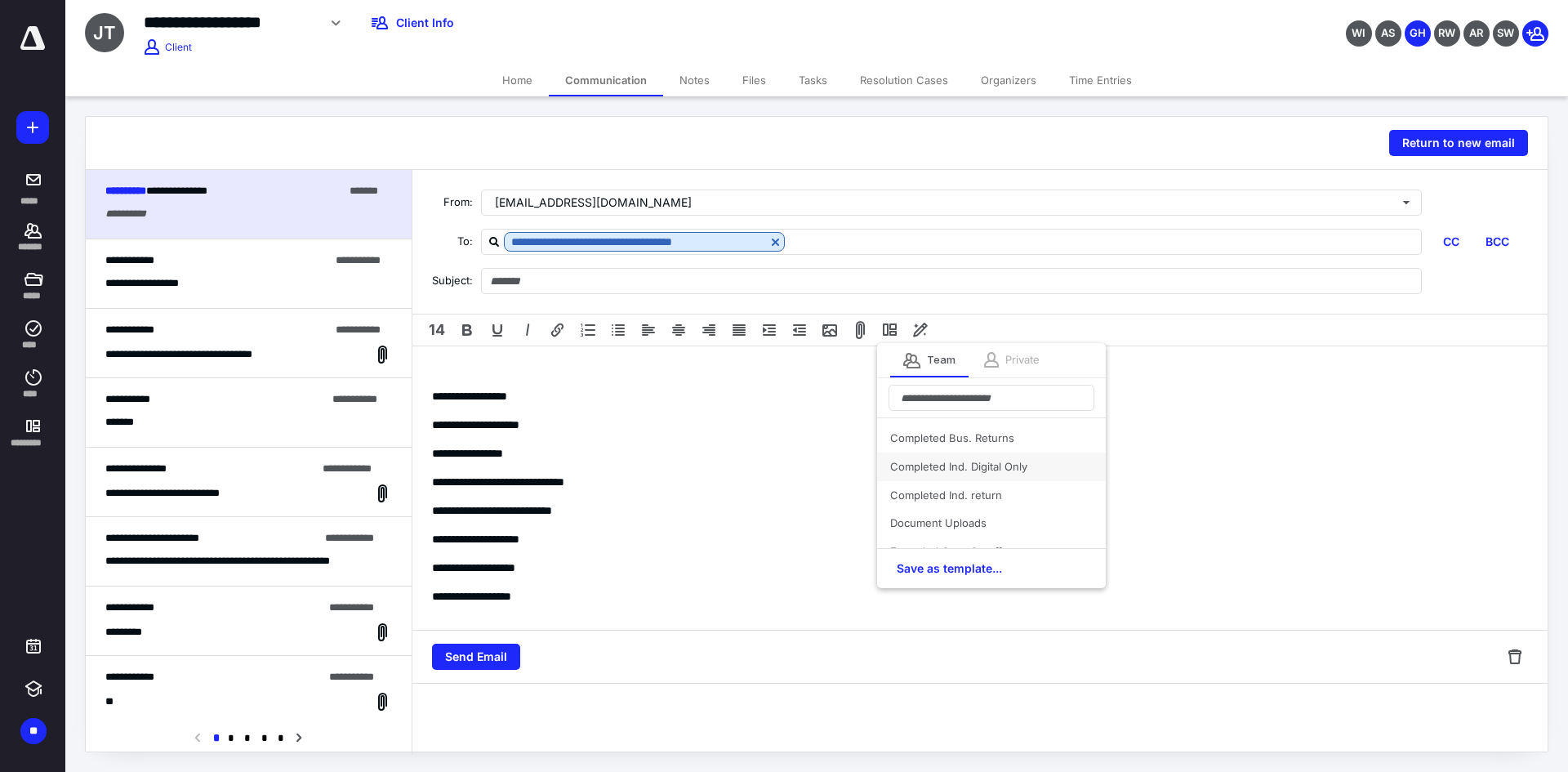 click on "Completed Ind. Digital Only" at bounding box center [991, 466] 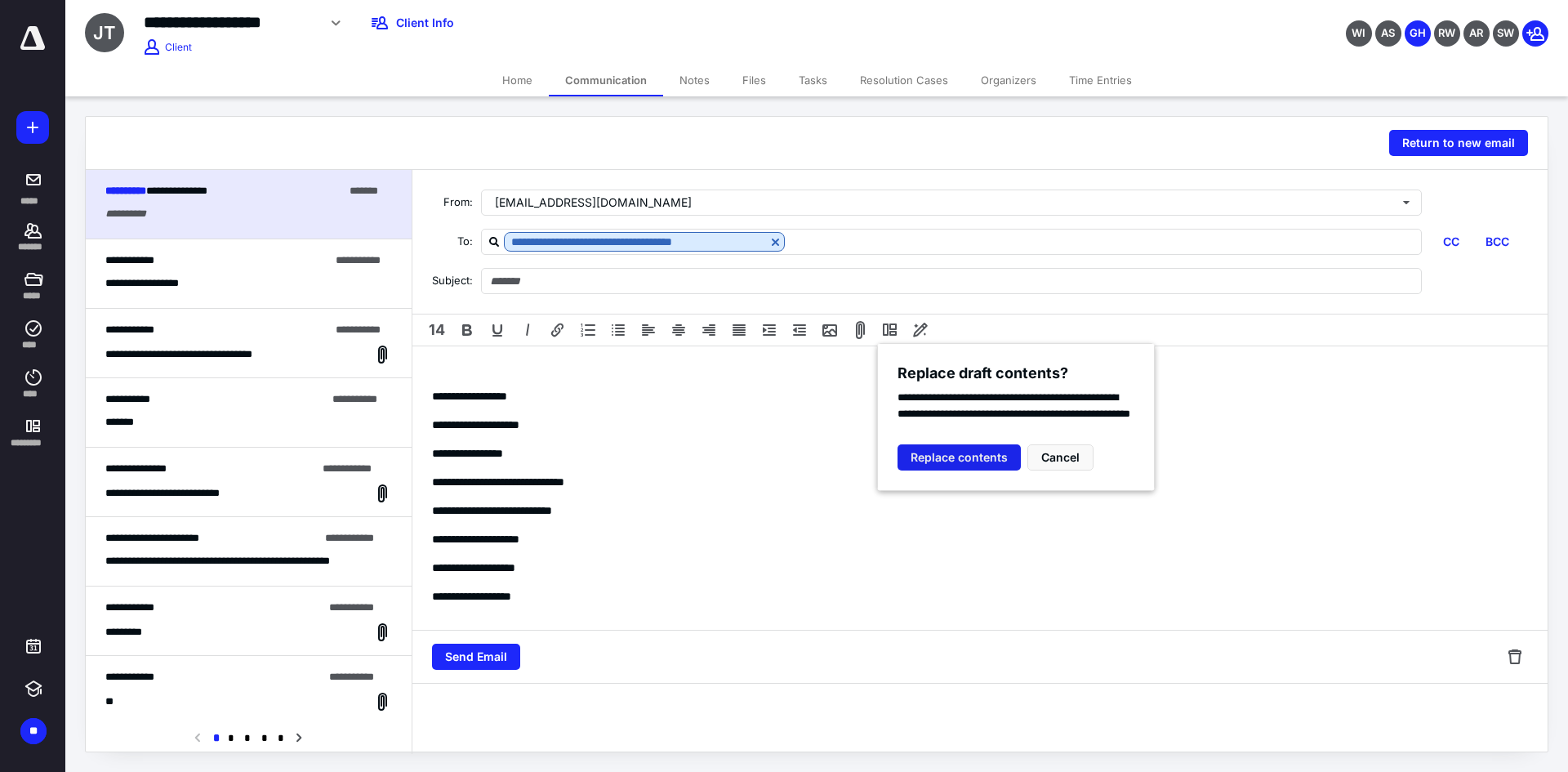 click on "Replace contents" at bounding box center [959, 457] 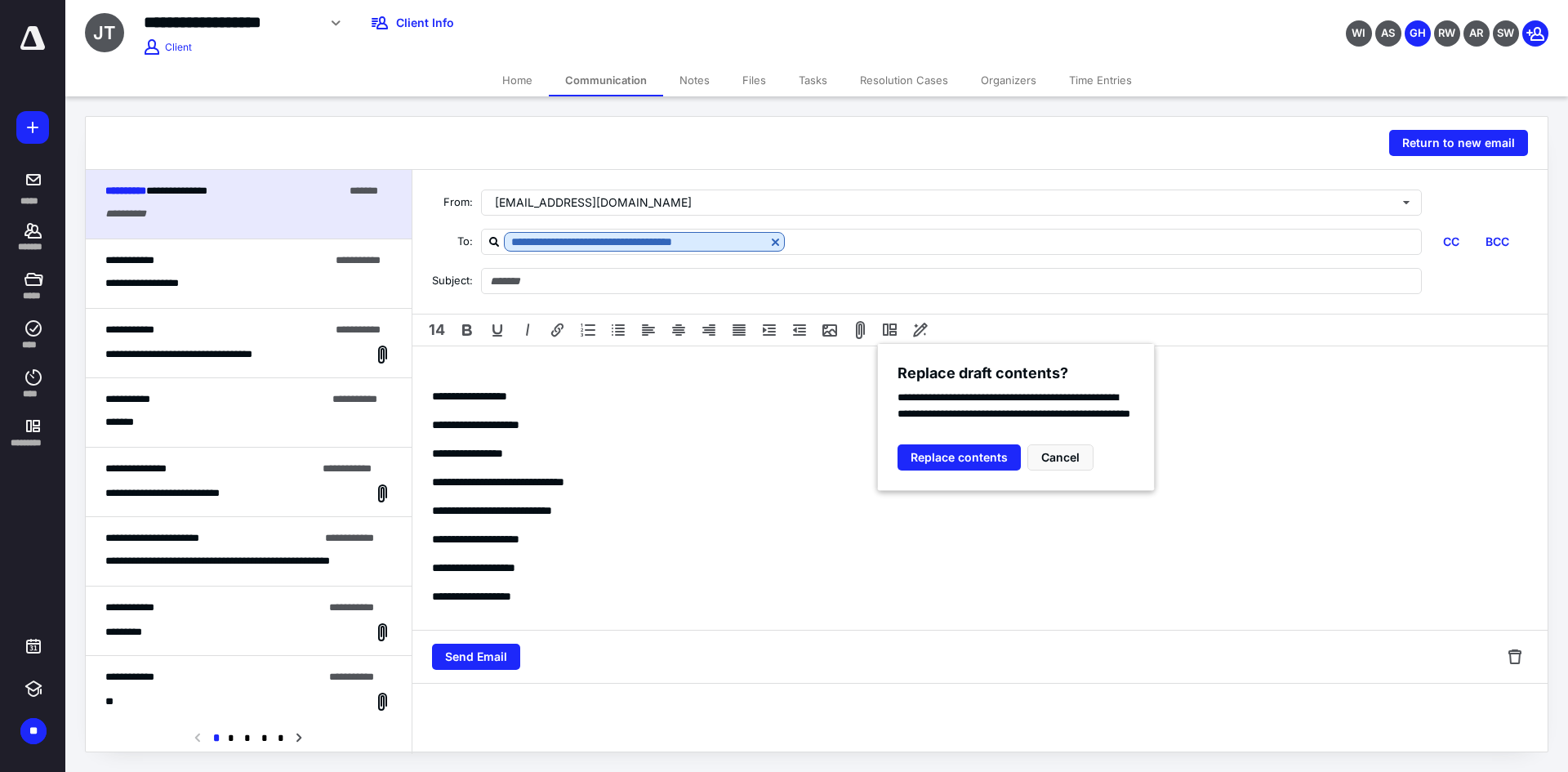 type 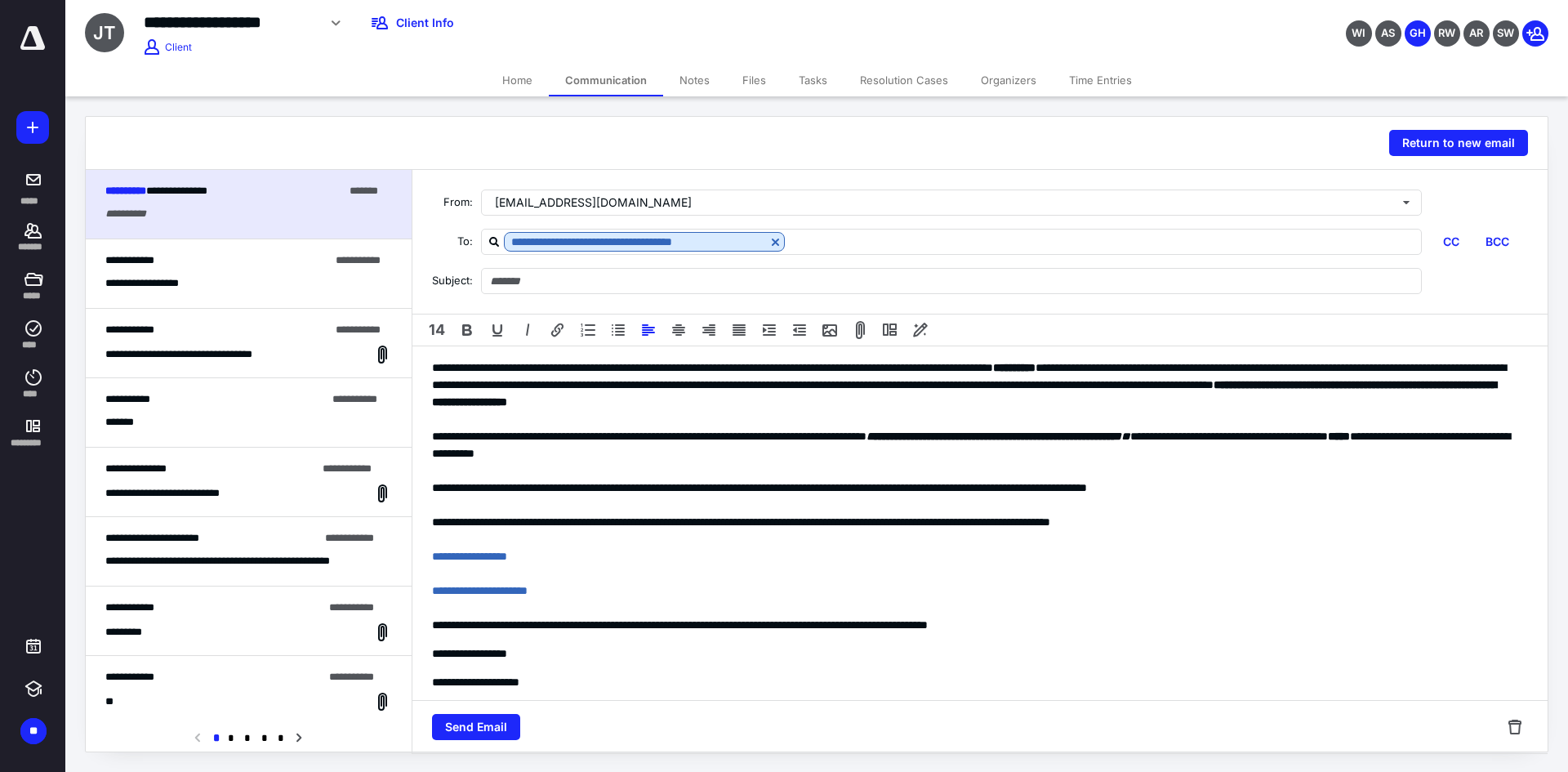 type on "**********" 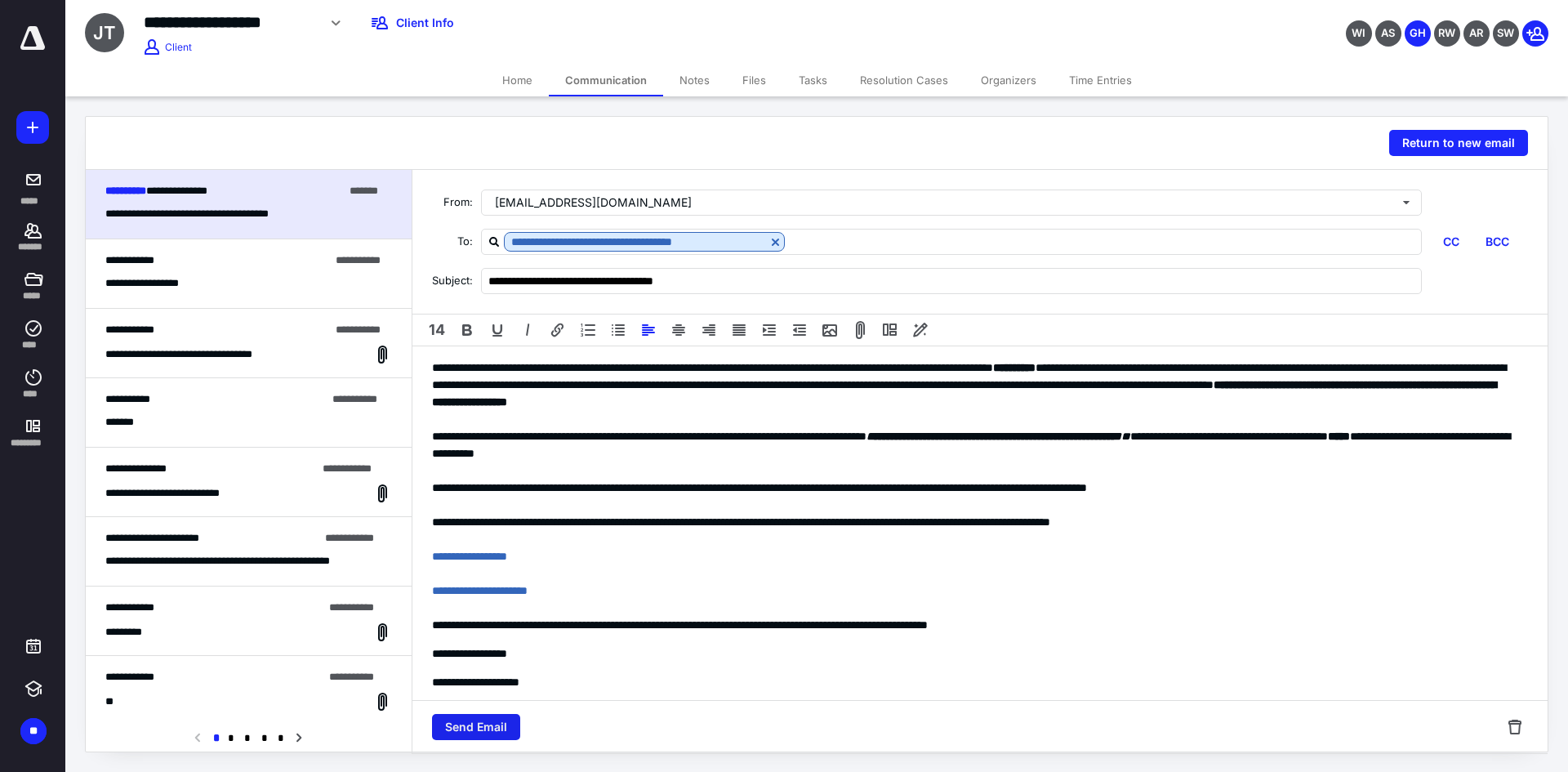 click on "Send Email" at bounding box center (476, 727) 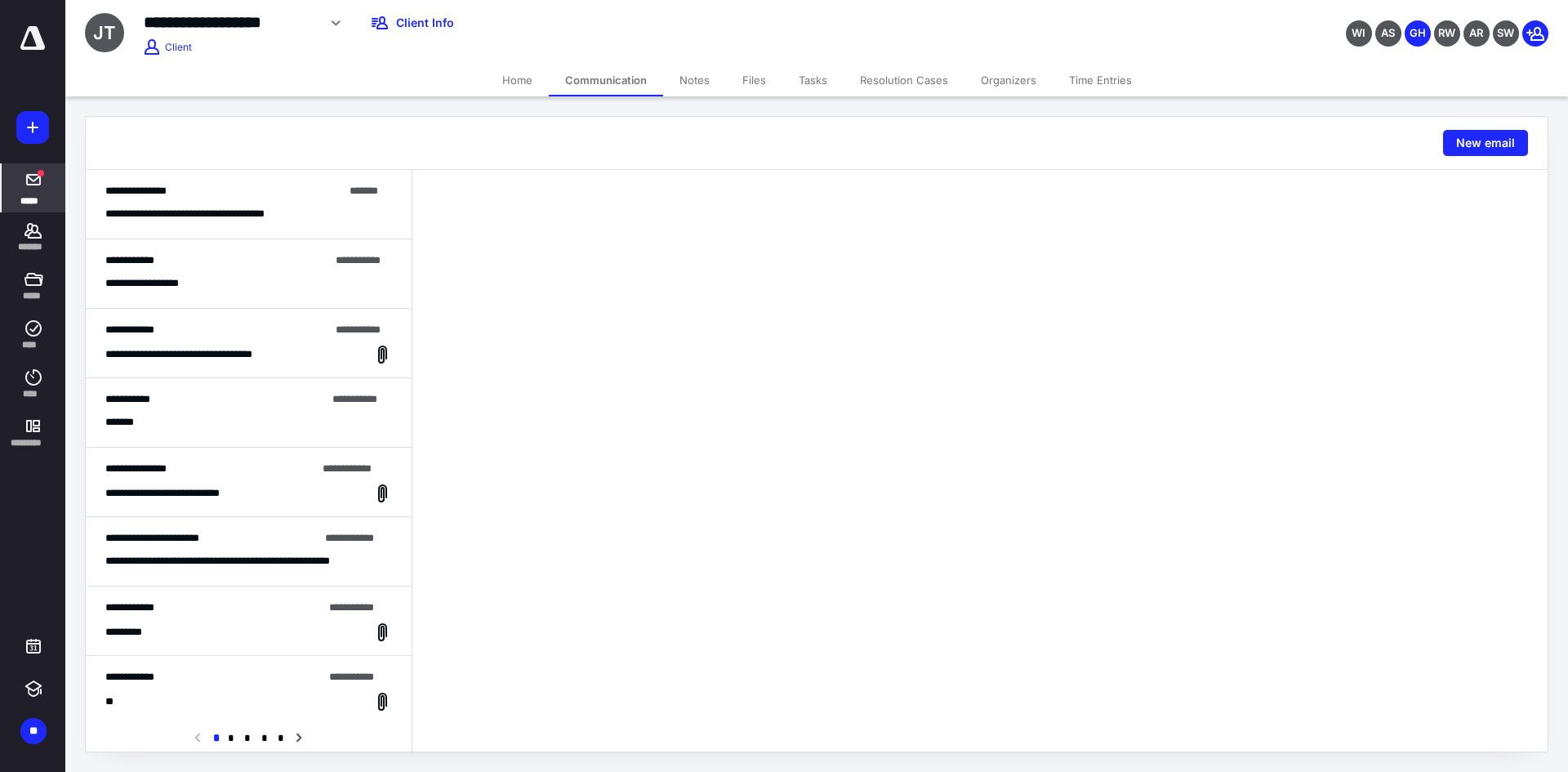 click on "*****" at bounding box center [29, 200] 